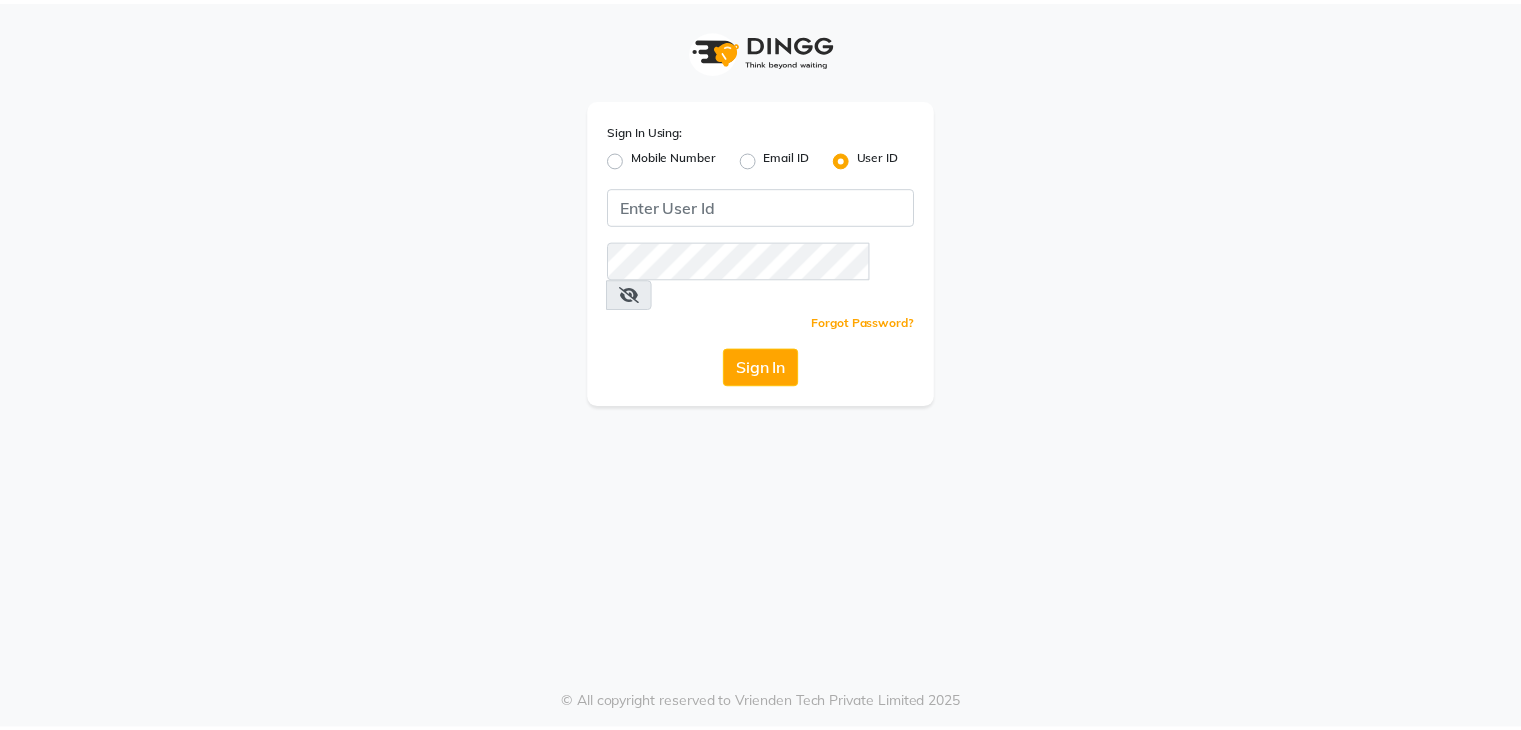 scroll, scrollTop: 0, scrollLeft: 0, axis: both 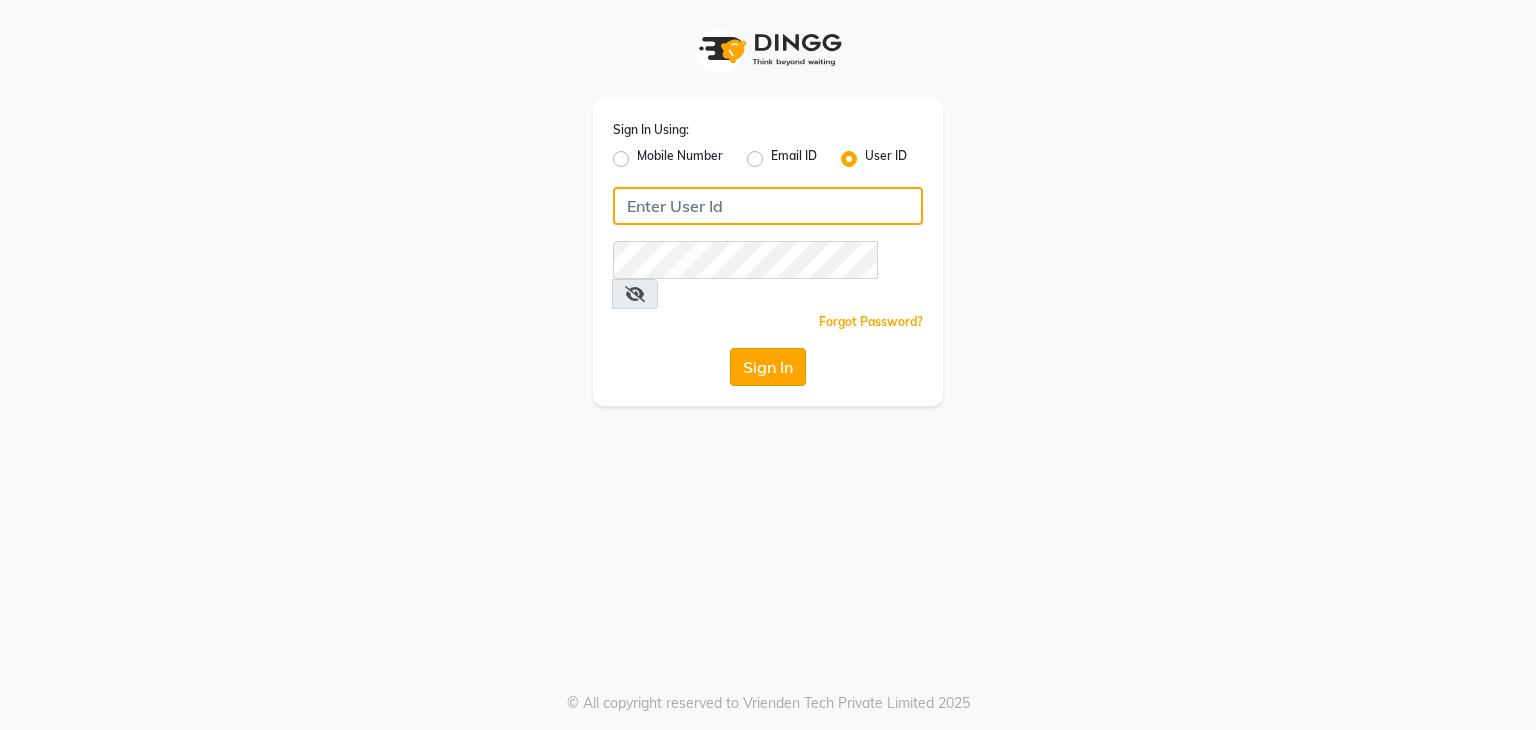 type on "[EMAIL]" 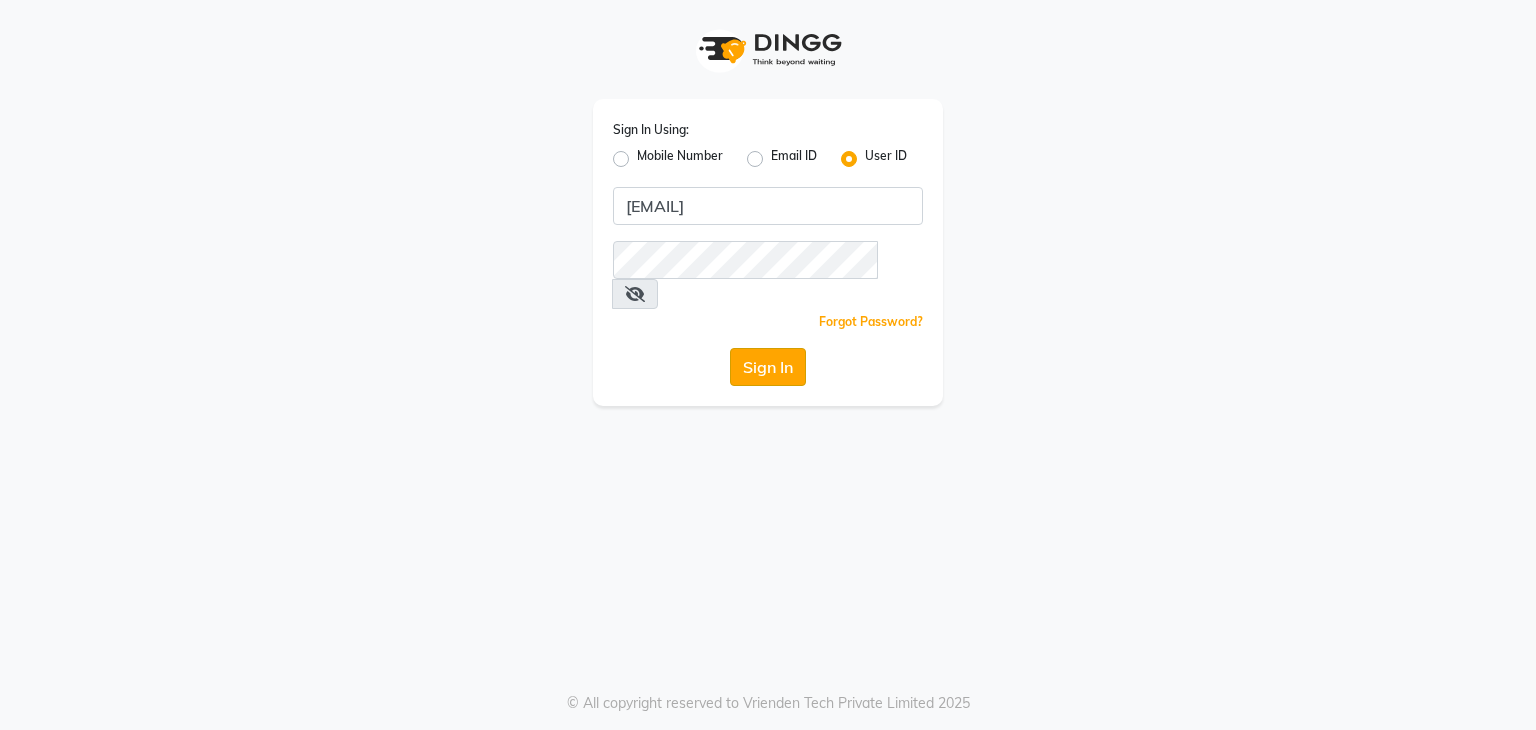 click on "Sign In" 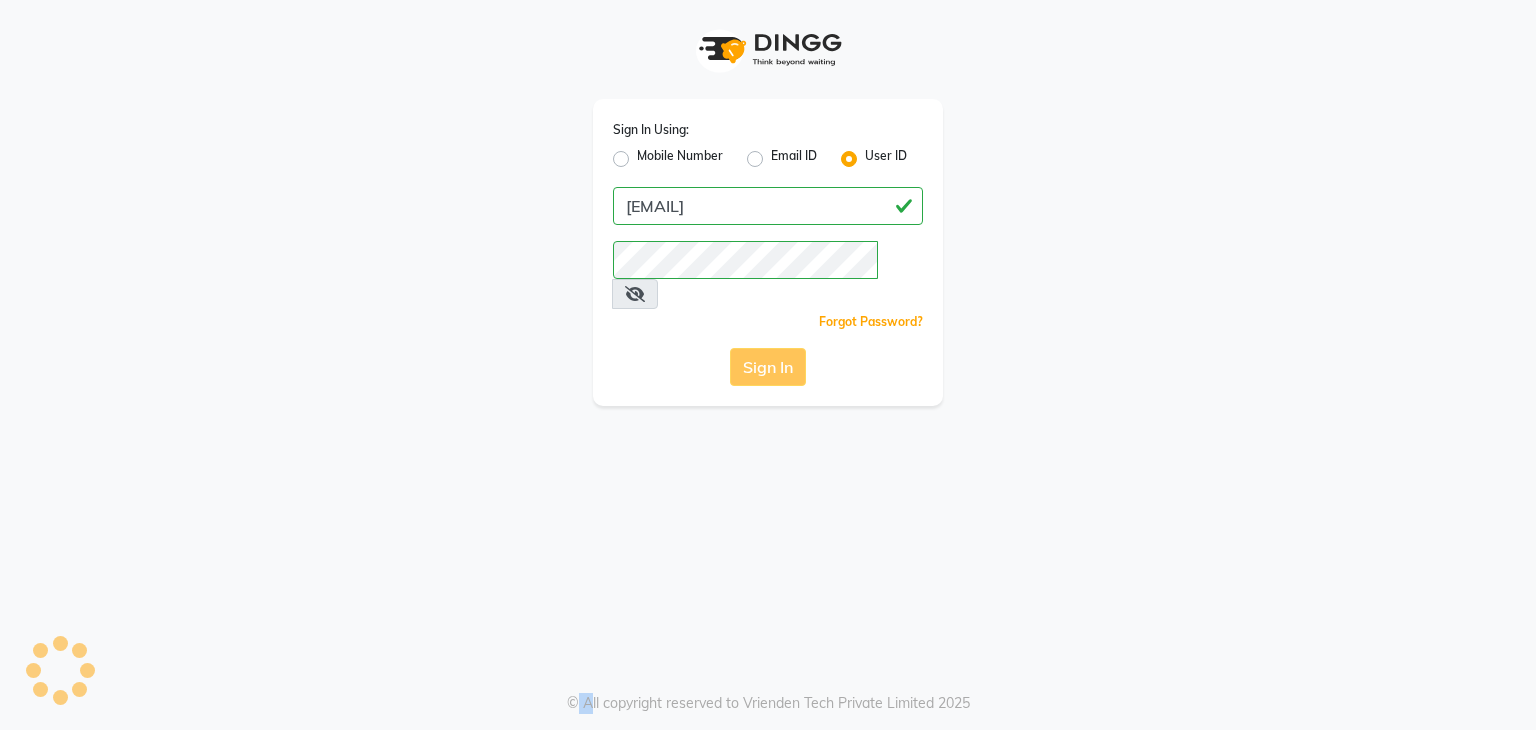 click on "Sign In" 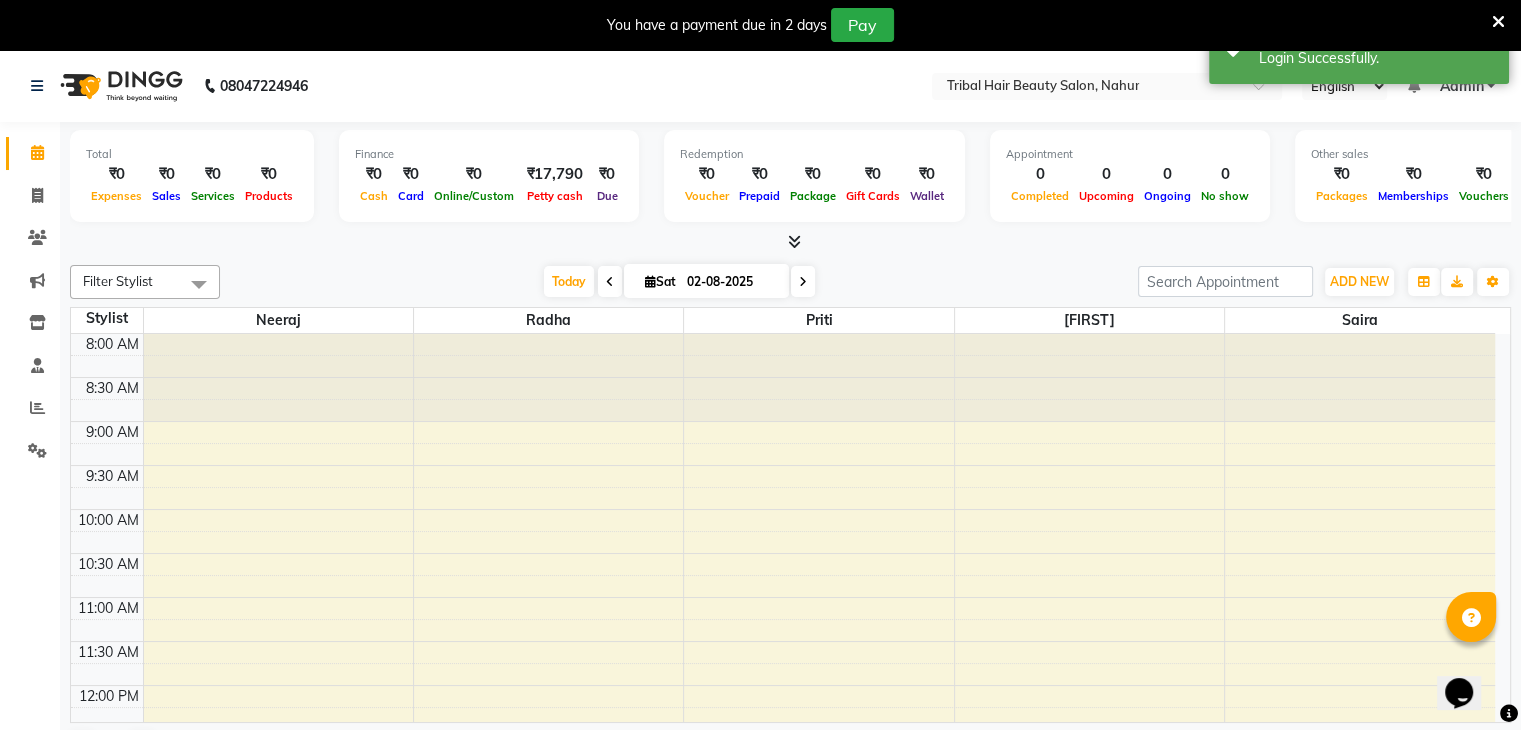 scroll, scrollTop: 0, scrollLeft: 0, axis: both 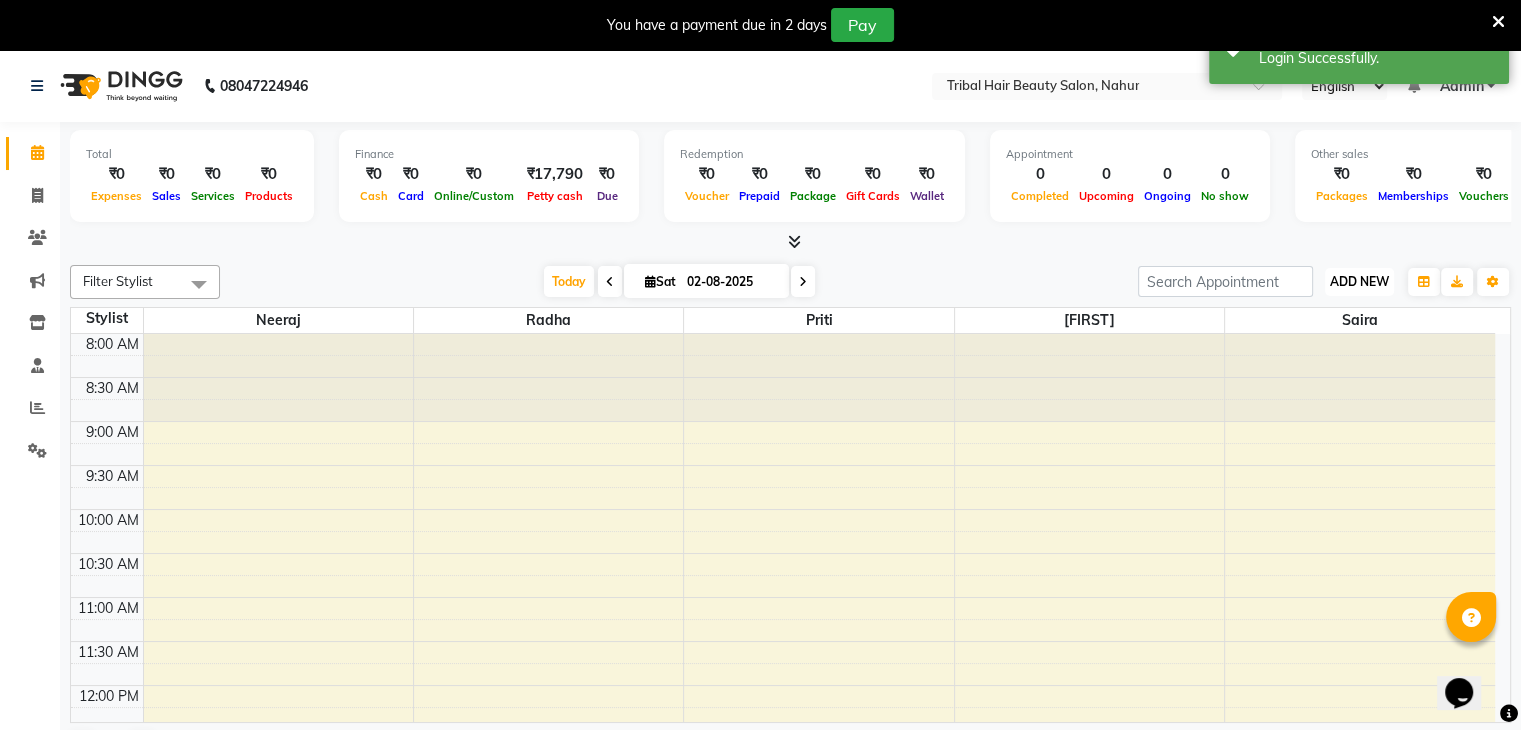 click on "ADD NEW Toggle Dropdown" at bounding box center (1359, 282) 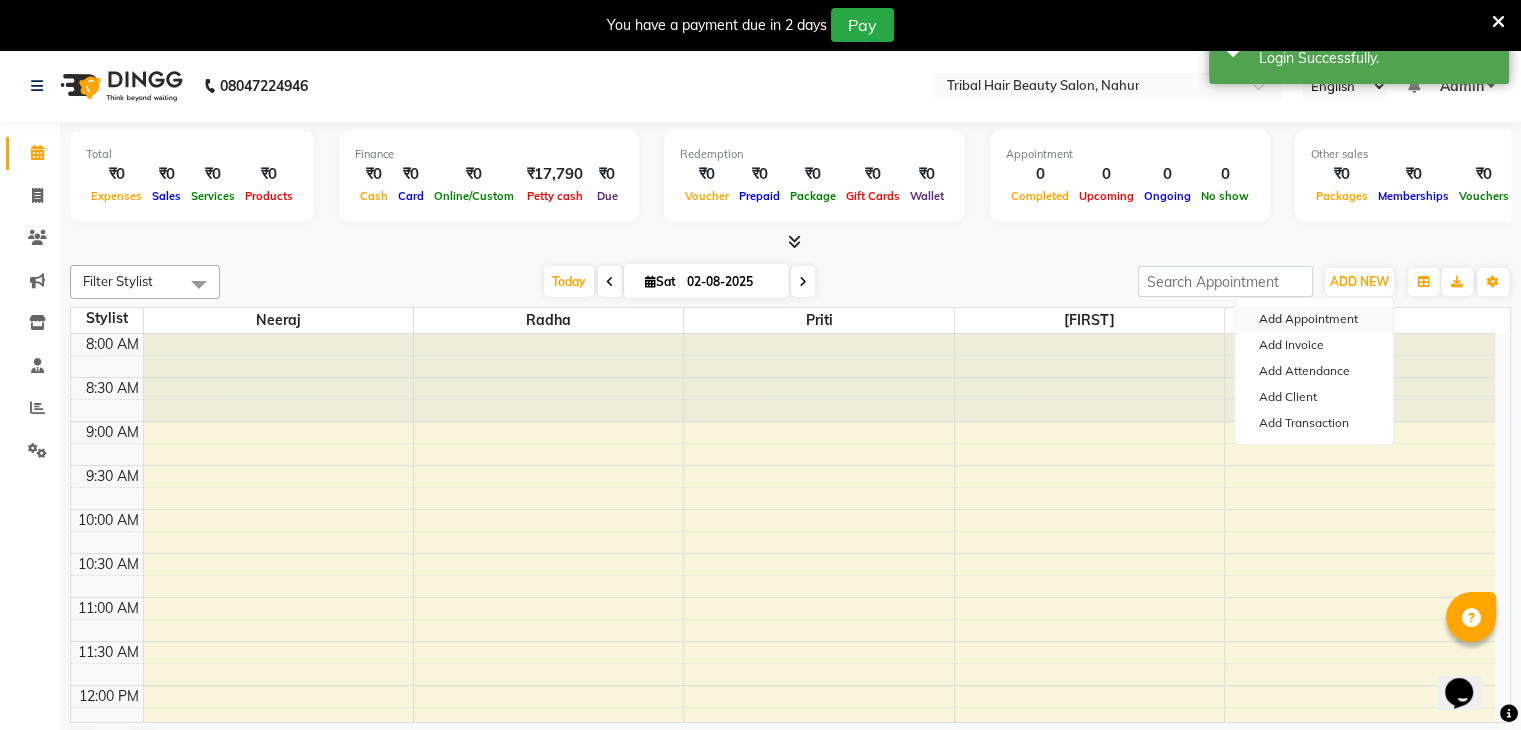 click on "Add Appointment" at bounding box center [1314, 319] 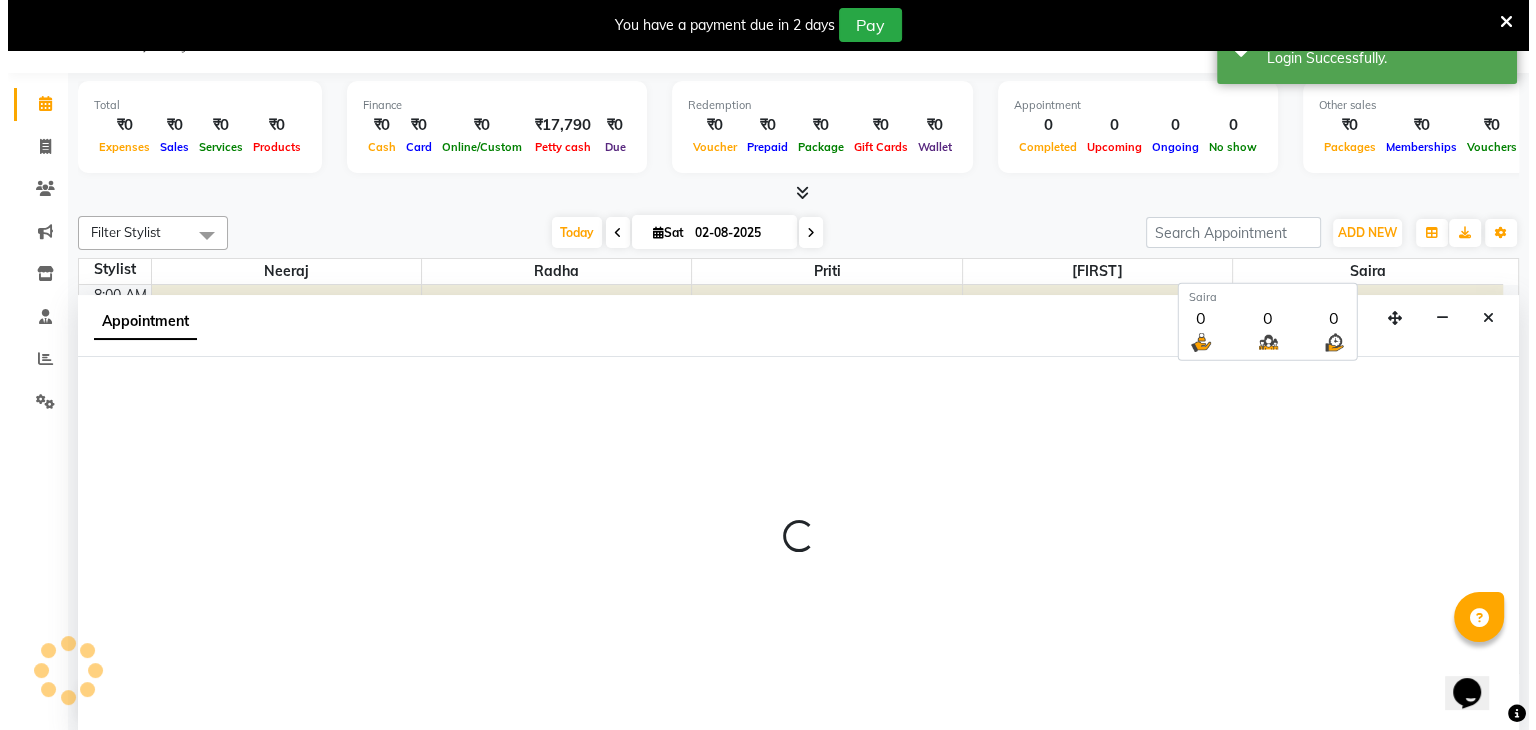 scroll, scrollTop: 51, scrollLeft: 0, axis: vertical 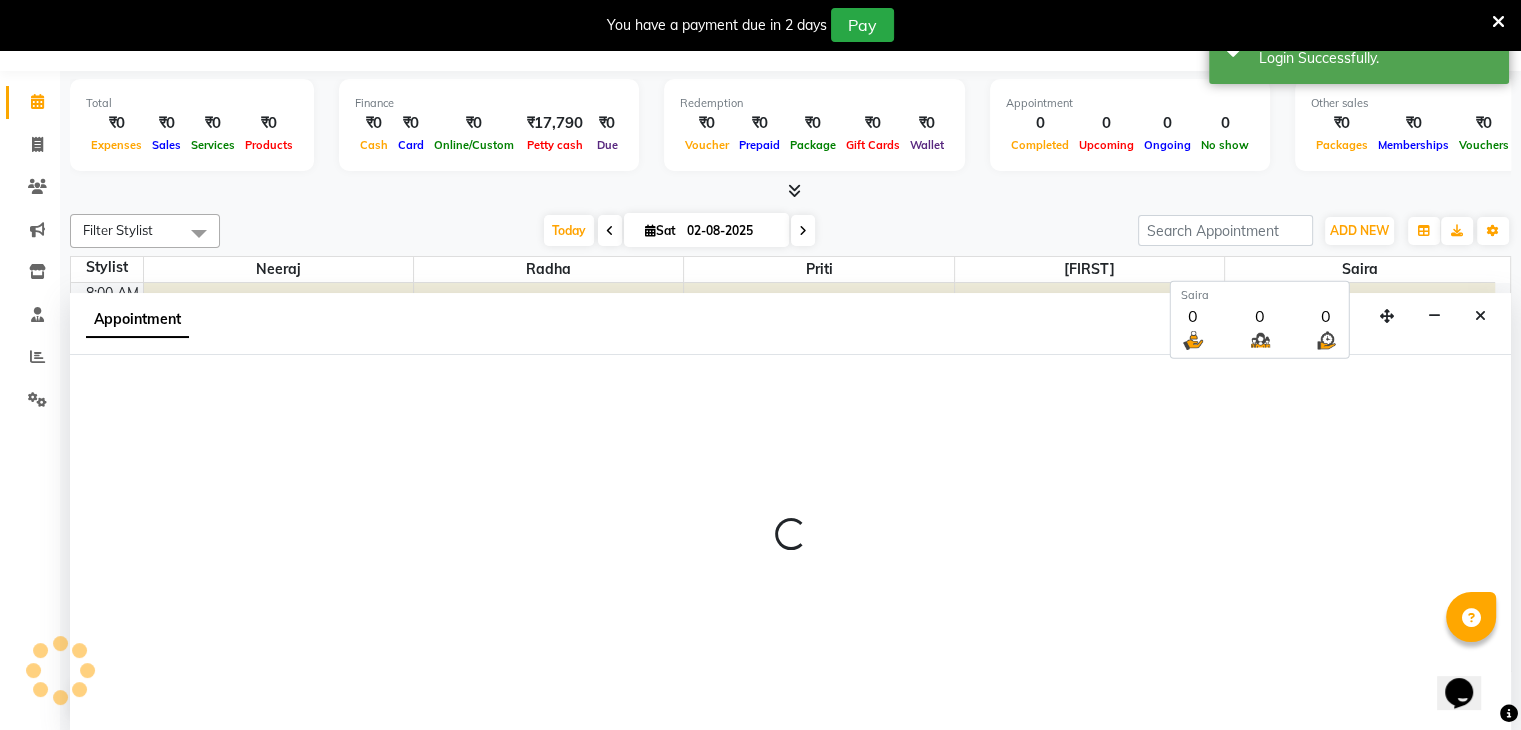 select on "540" 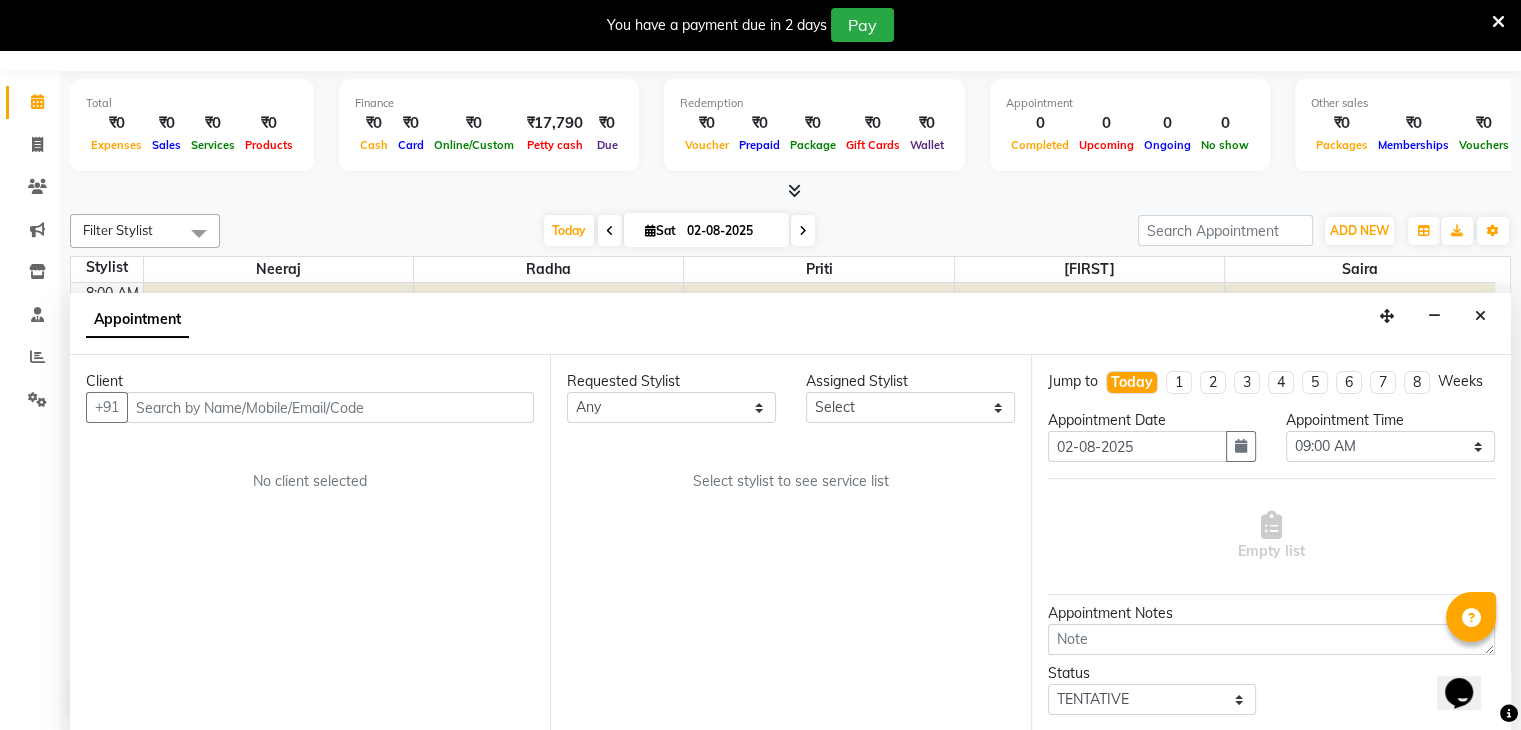 click at bounding box center (330, 407) 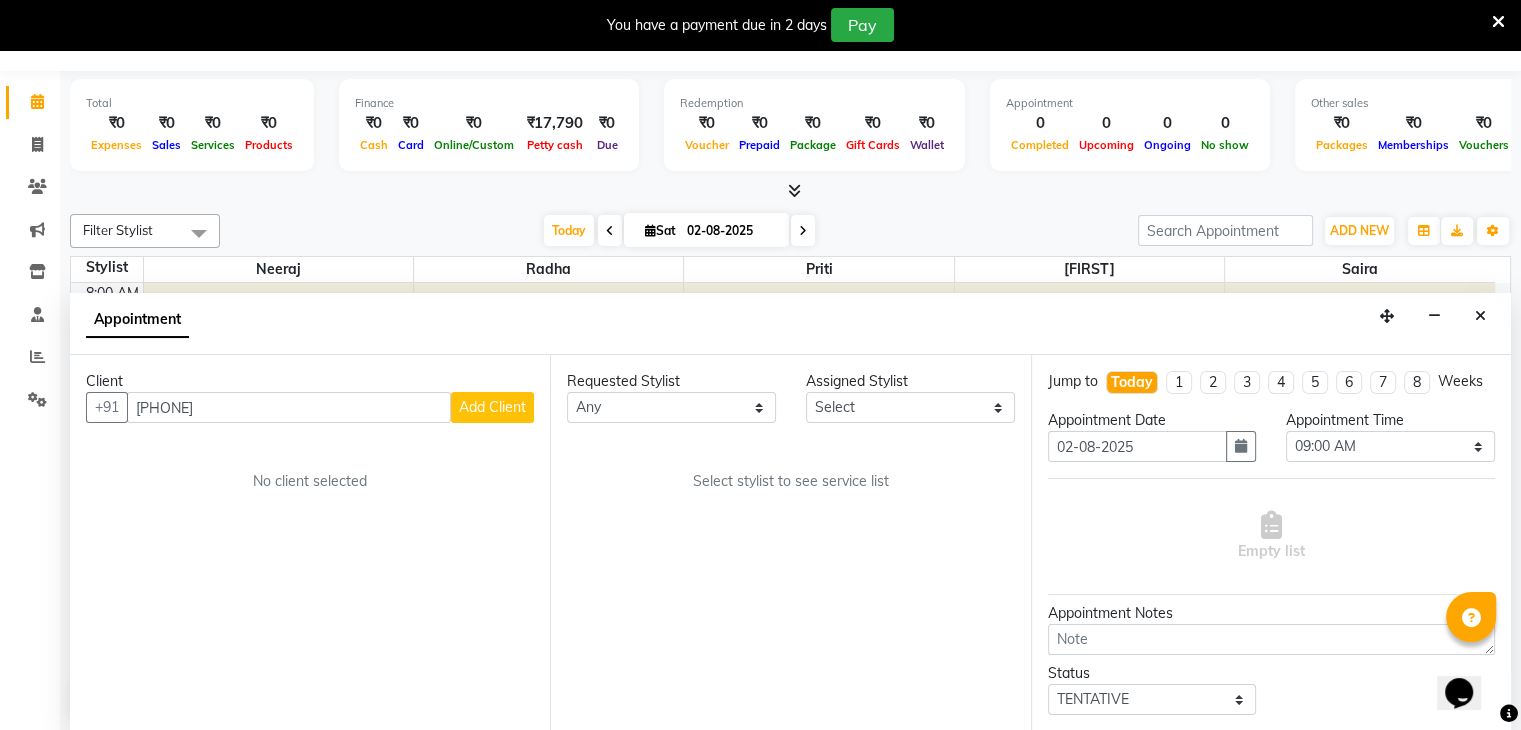 type on "[PHONE]" 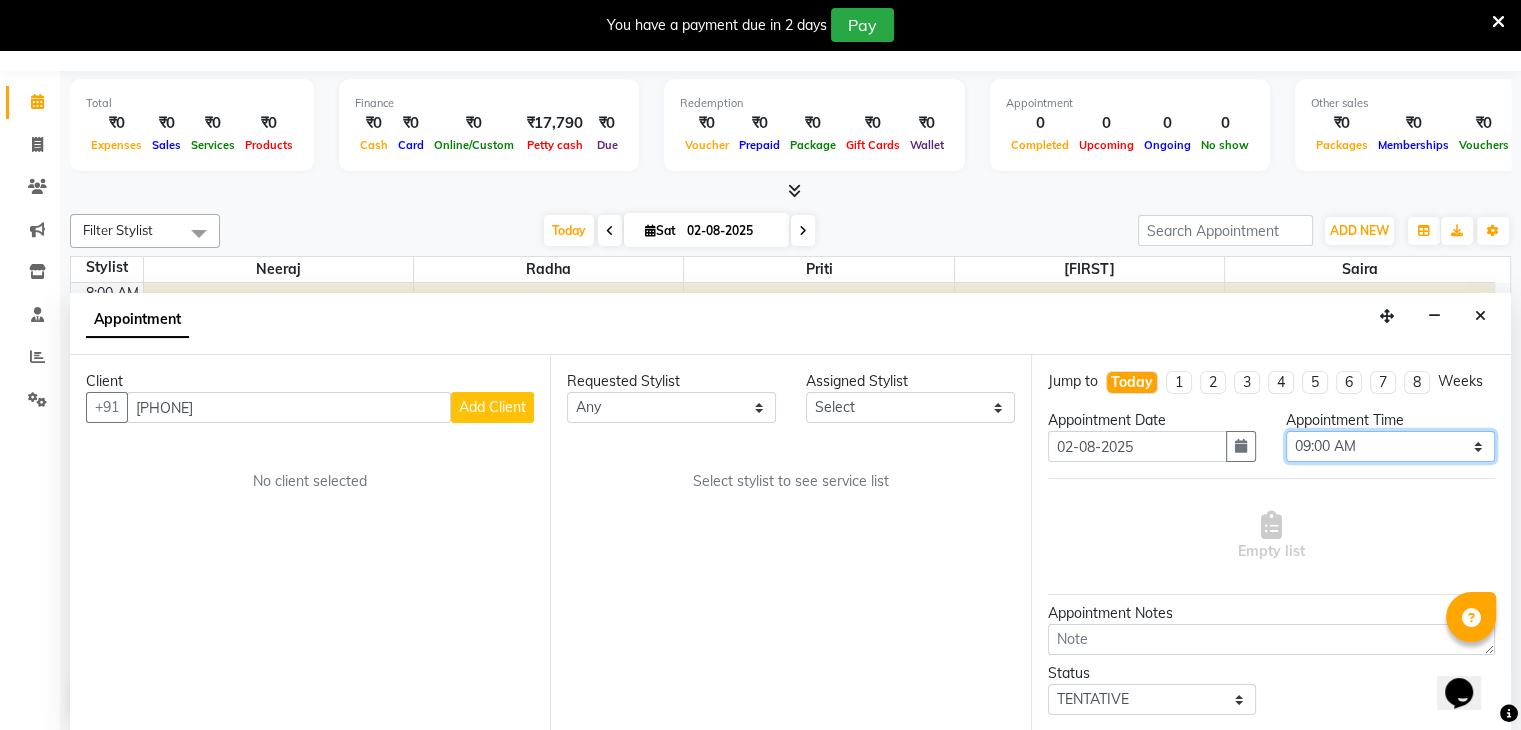 click on "Select 09:00 AM 09:15 AM 09:30 AM 09:45 AM 10:00 AM 10:15 AM 10:30 AM 10:45 AM 11:00 AM 11:15 AM 11:30 AM 11:45 AM 12:00 PM 12:15 PM 12:30 PM 12:45 PM 01:00 PM 01:15 PM 01:30 PM 01:45 PM 02:00 PM 02:15 PM 02:30 PM 02:45 PM 03:00 PM 03:15 PM 03:30 PM 03:45 PM 04:00 PM 04:15 PM 04:30 PM 04:45 PM 05:00 PM 05:15 PM 05:30 PM 05:45 PM 06:00 PM 06:15 PM 06:30 PM 06:45 PM 07:00 PM 07:15 PM 07:30 PM 07:45 PM 08:00 PM 08:15 PM 08:30 PM 08:45 PM 09:00 PM 09:15 PM 09:30 PM 09:45 PM 10:00 PM 10:15 PM 10:30 PM 10:45 PM 11:00 PM" at bounding box center [1390, 446] 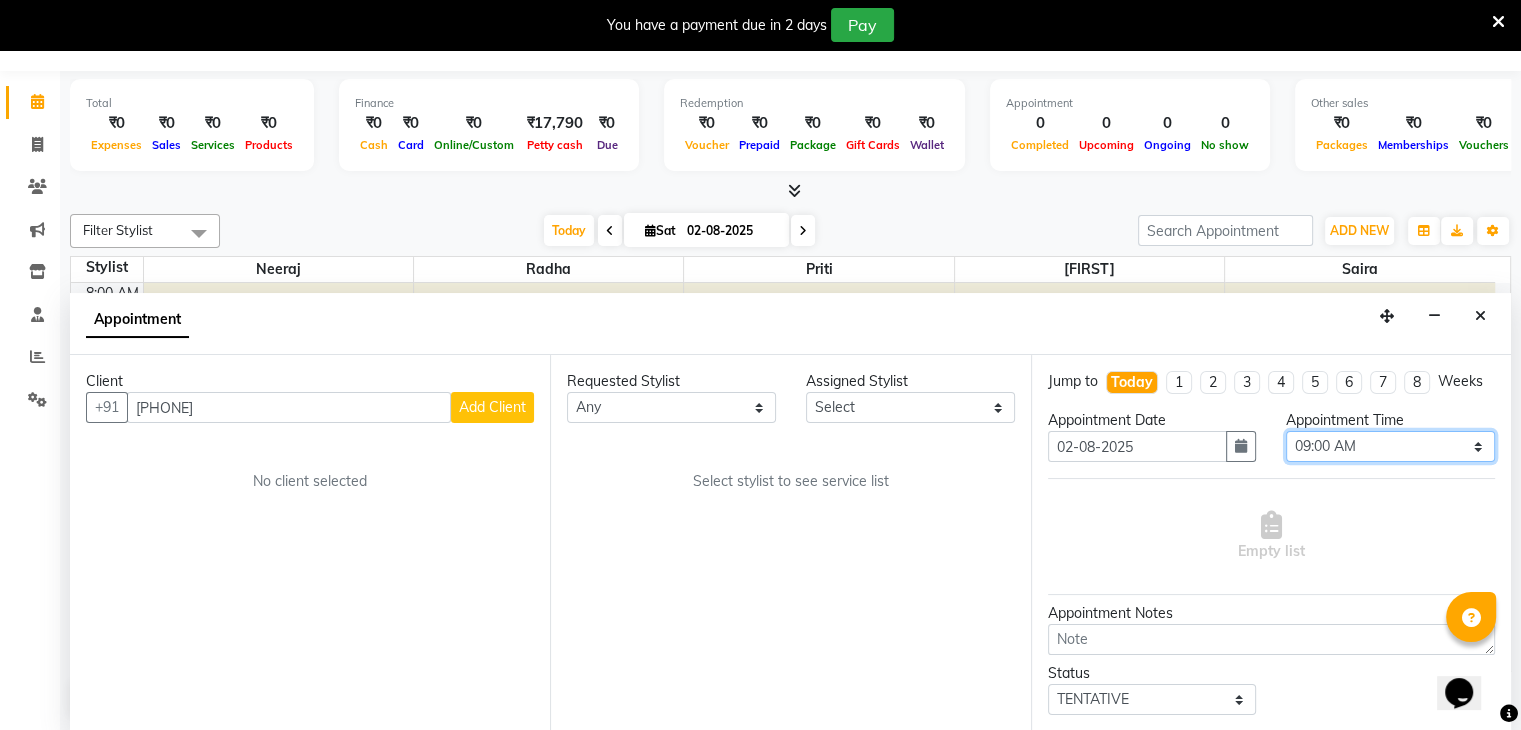 select on "1020" 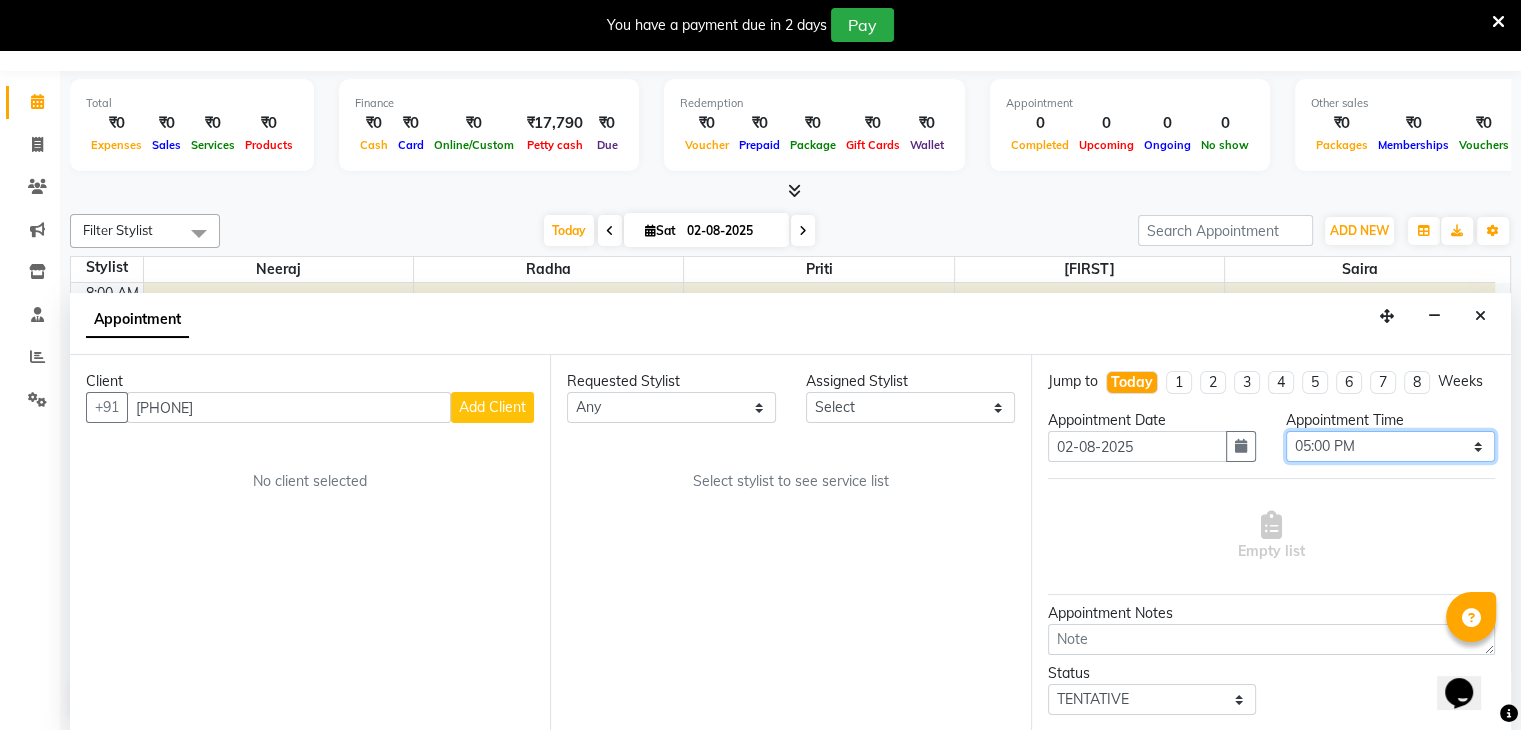 click on "Select 09:00 AM 09:15 AM 09:30 AM 09:45 AM 10:00 AM 10:15 AM 10:30 AM 10:45 AM 11:00 AM 11:15 AM 11:30 AM 11:45 AM 12:00 PM 12:15 PM 12:30 PM 12:45 PM 01:00 PM 01:15 PM 01:30 PM 01:45 PM 02:00 PM 02:15 PM 02:30 PM 02:45 PM 03:00 PM 03:15 PM 03:30 PM 03:45 PM 04:00 PM 04:15 PM 04:30 PM 04:45 PM 05:00 PM 05:15 PM 05:30 PM 05:45 PM 06:00 PM 06:15 PM 06:30 PM 06:45 PM 07:00 PM 07:15 PM 07:30 PM 07:45 PM 08:00 PM 08:15 PM 08:30 PM 08:45 PM 09:00 PM 09:15 PM 09:30 PM 09:45 PM 10:00 PM 10:15 PM 10:30 PM 10:45 PM 11:00 PM" at bounding box center (1390, 446) 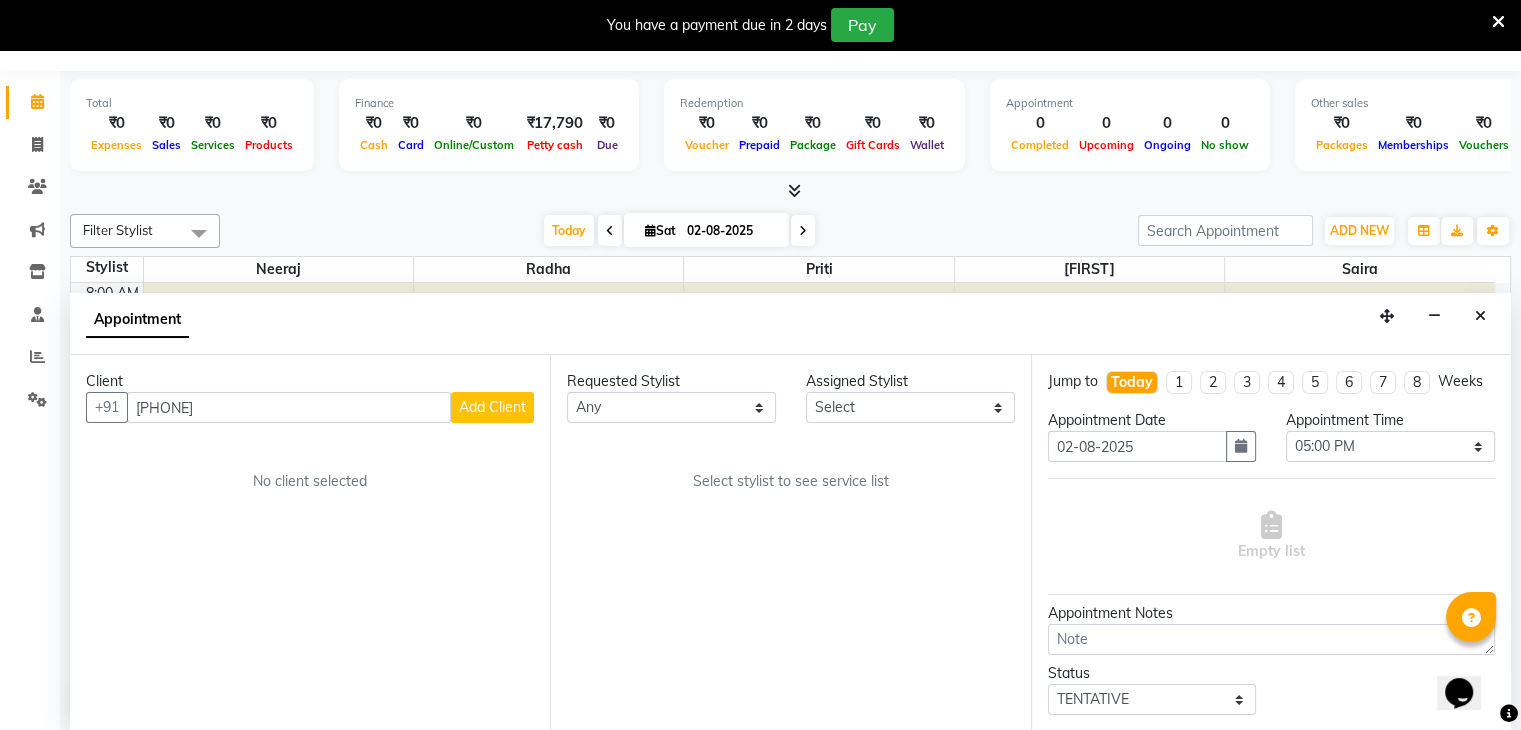 click on "Add Client" at bounding box center [492, 407] 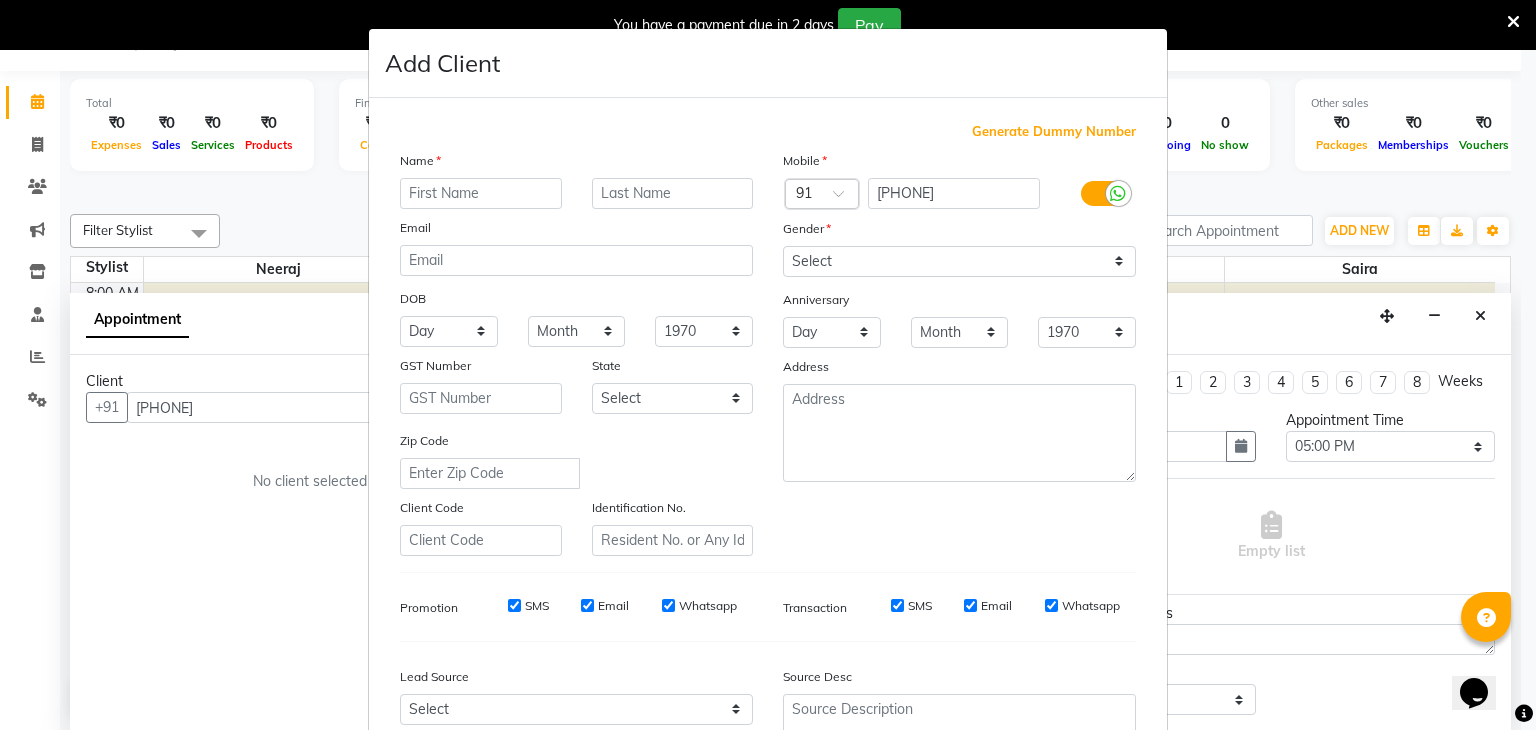 click at bounding box center [481, 193] 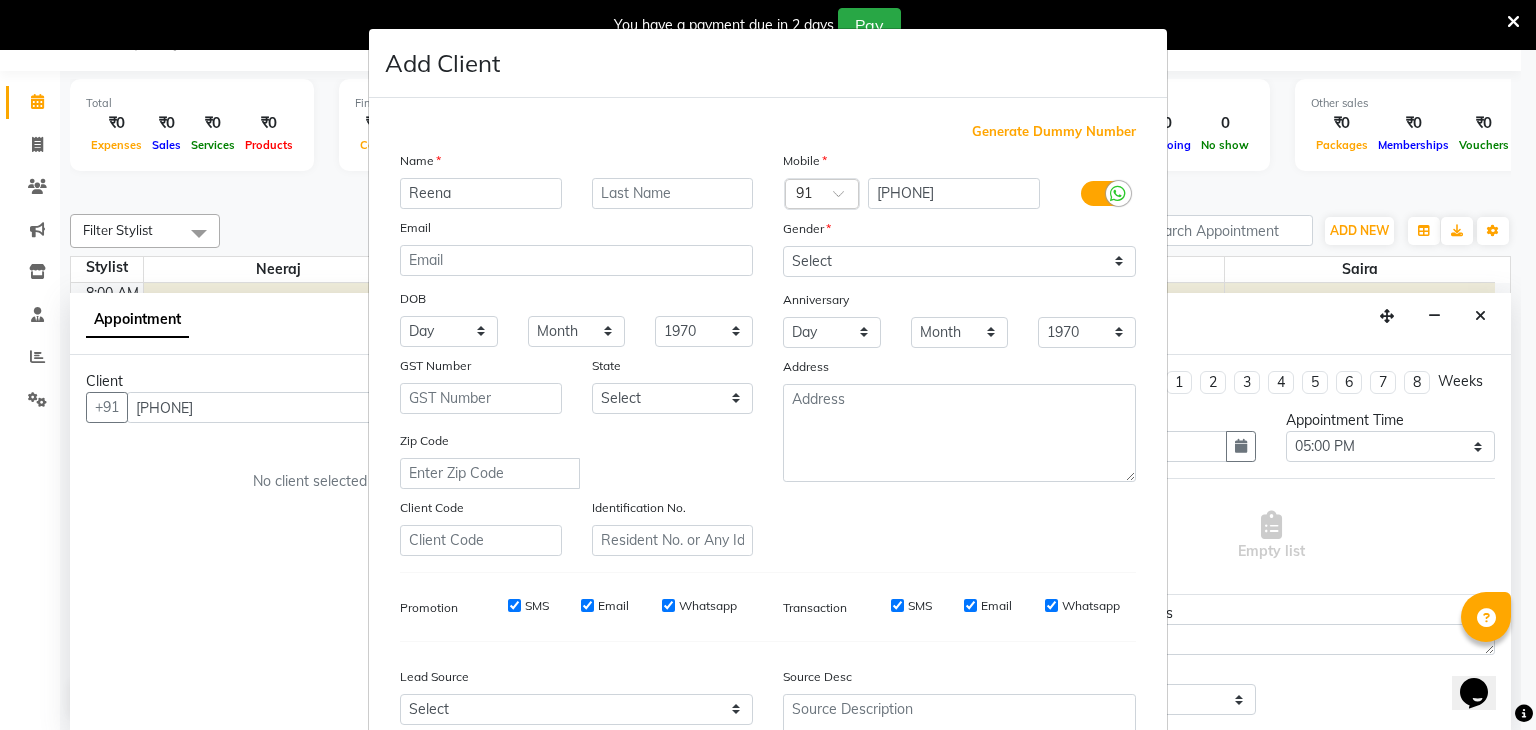 type on "Reena" 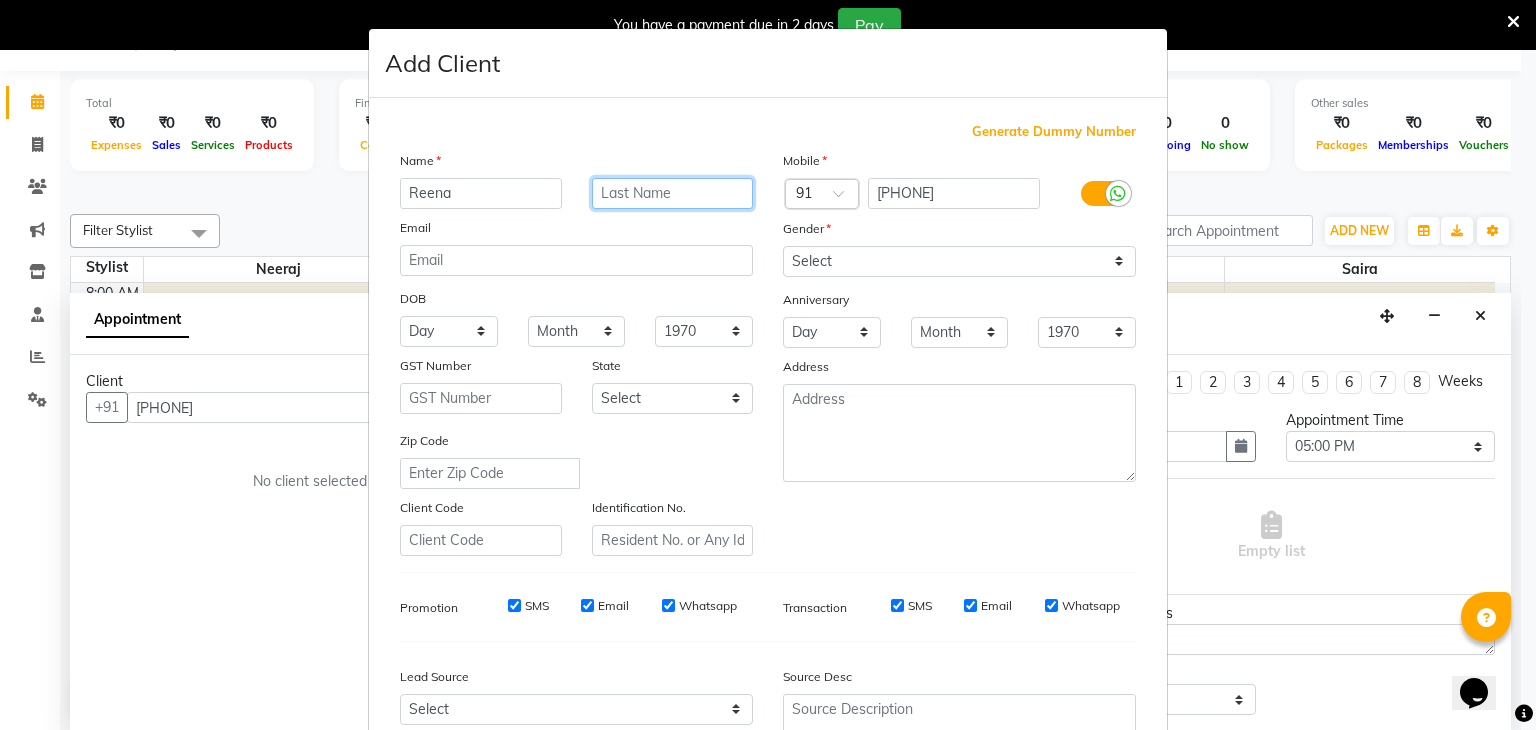 click at bounding box center [673, 193] 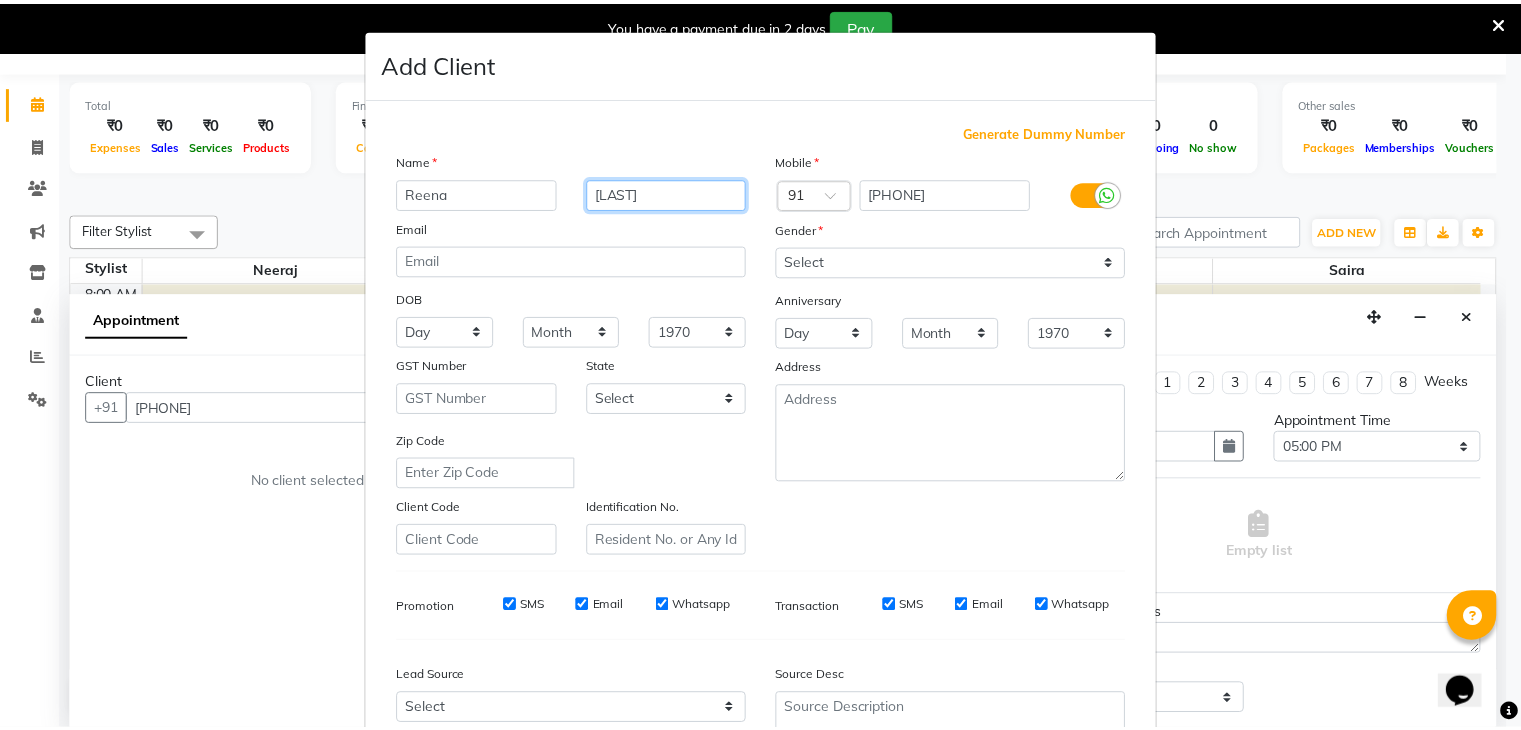 scroll, scrollTop: 203, scrollLeft: 0, axis: vertical 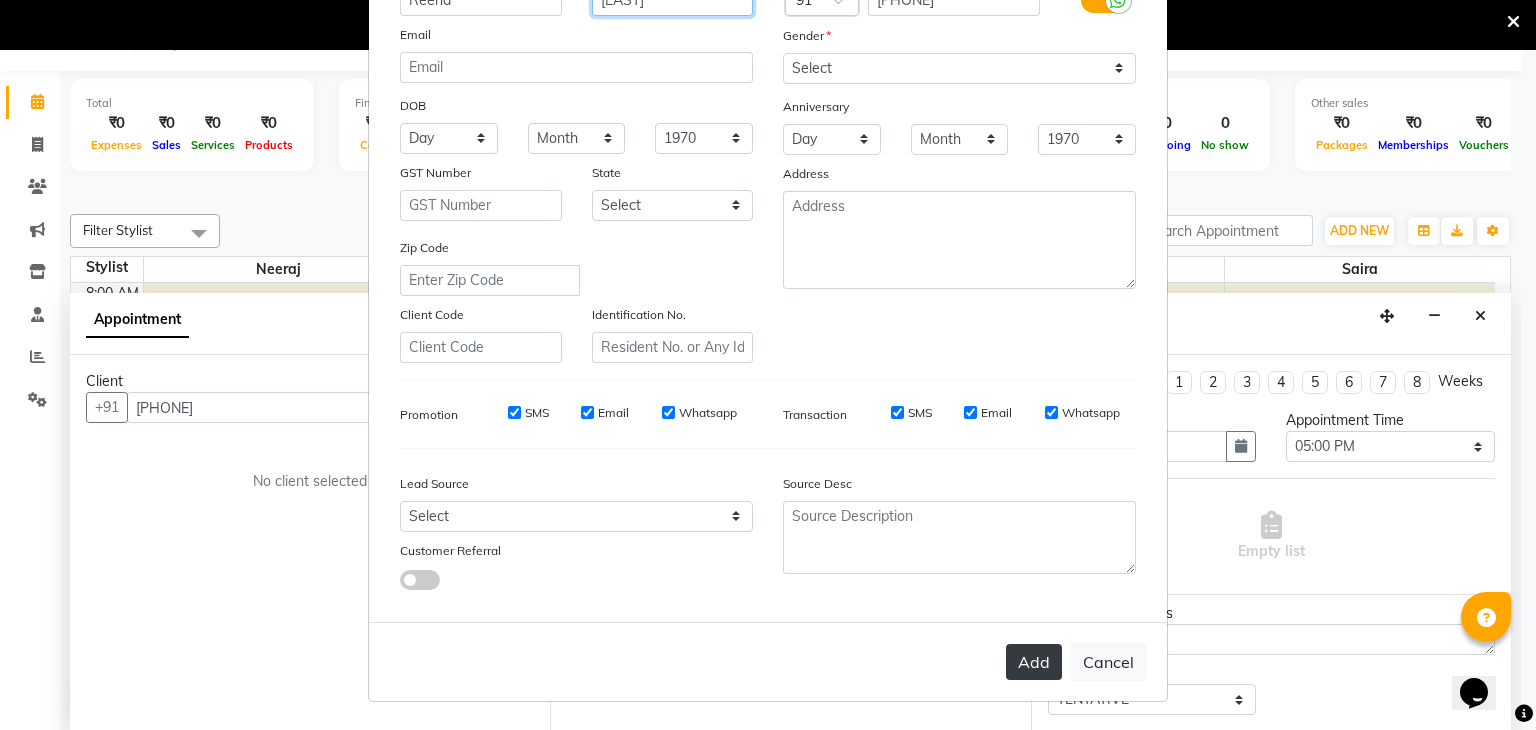 type on "[LAST]" 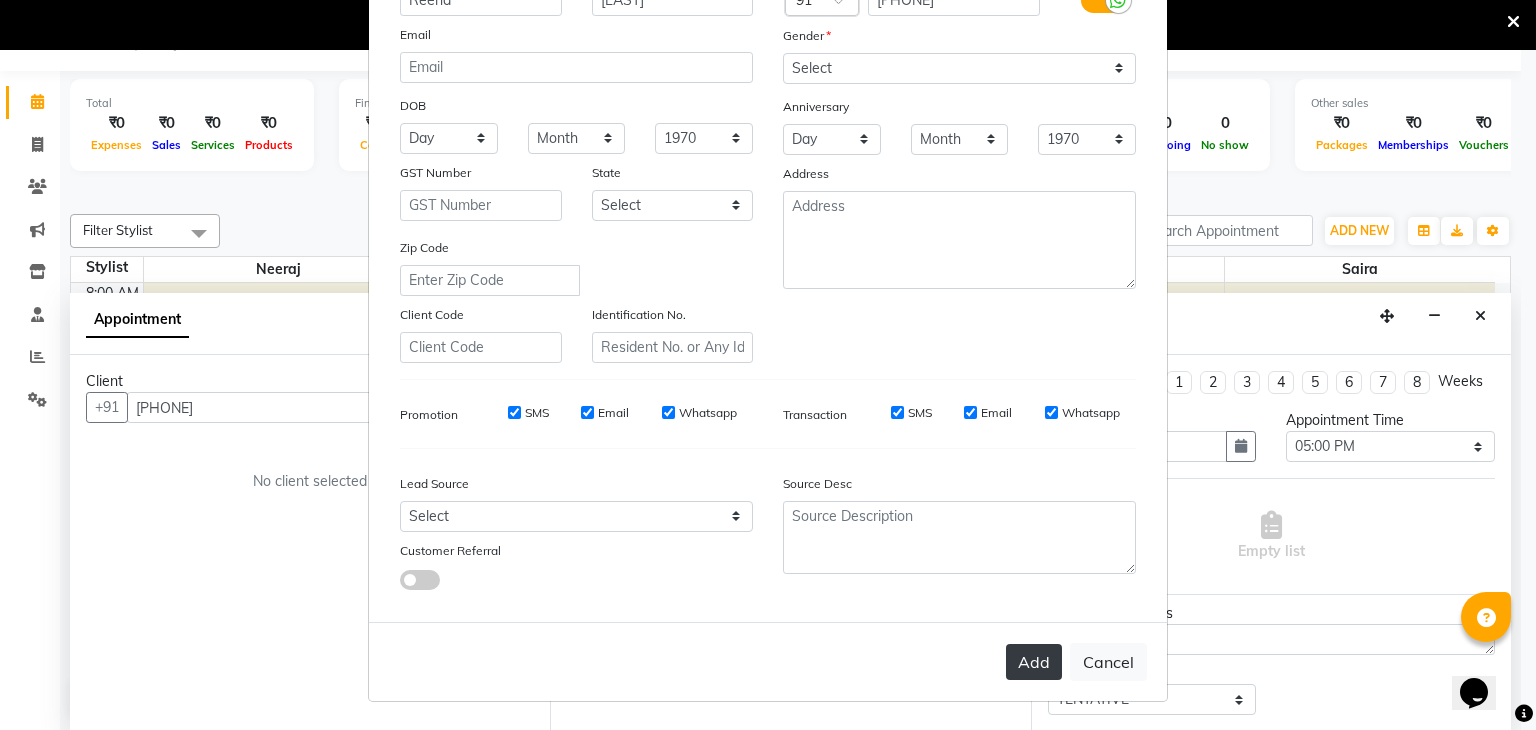 click on "Add" at bounding box center (1034, 662) 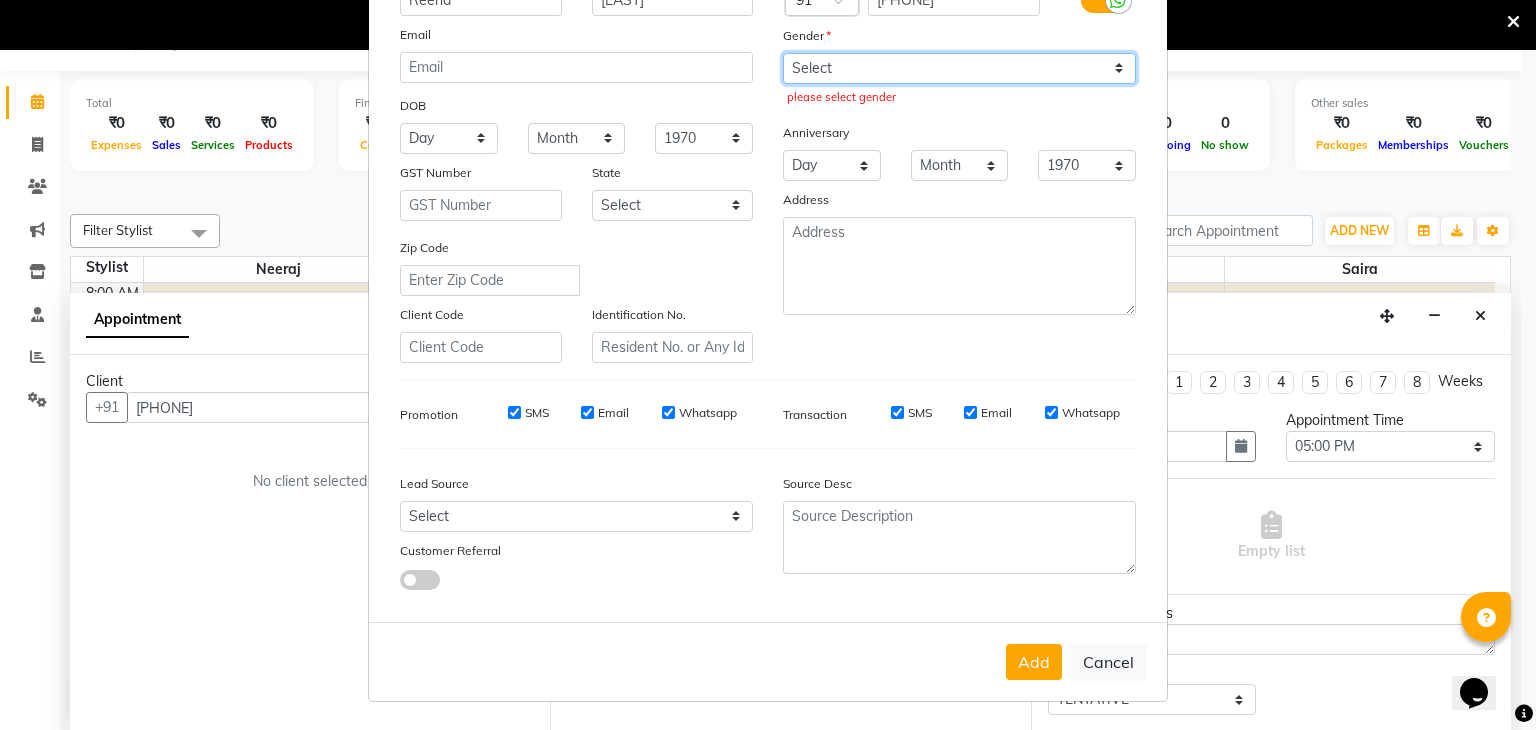 click on "Select Male Female Other Prefer Not To Say" at bounding box center (959, 68) 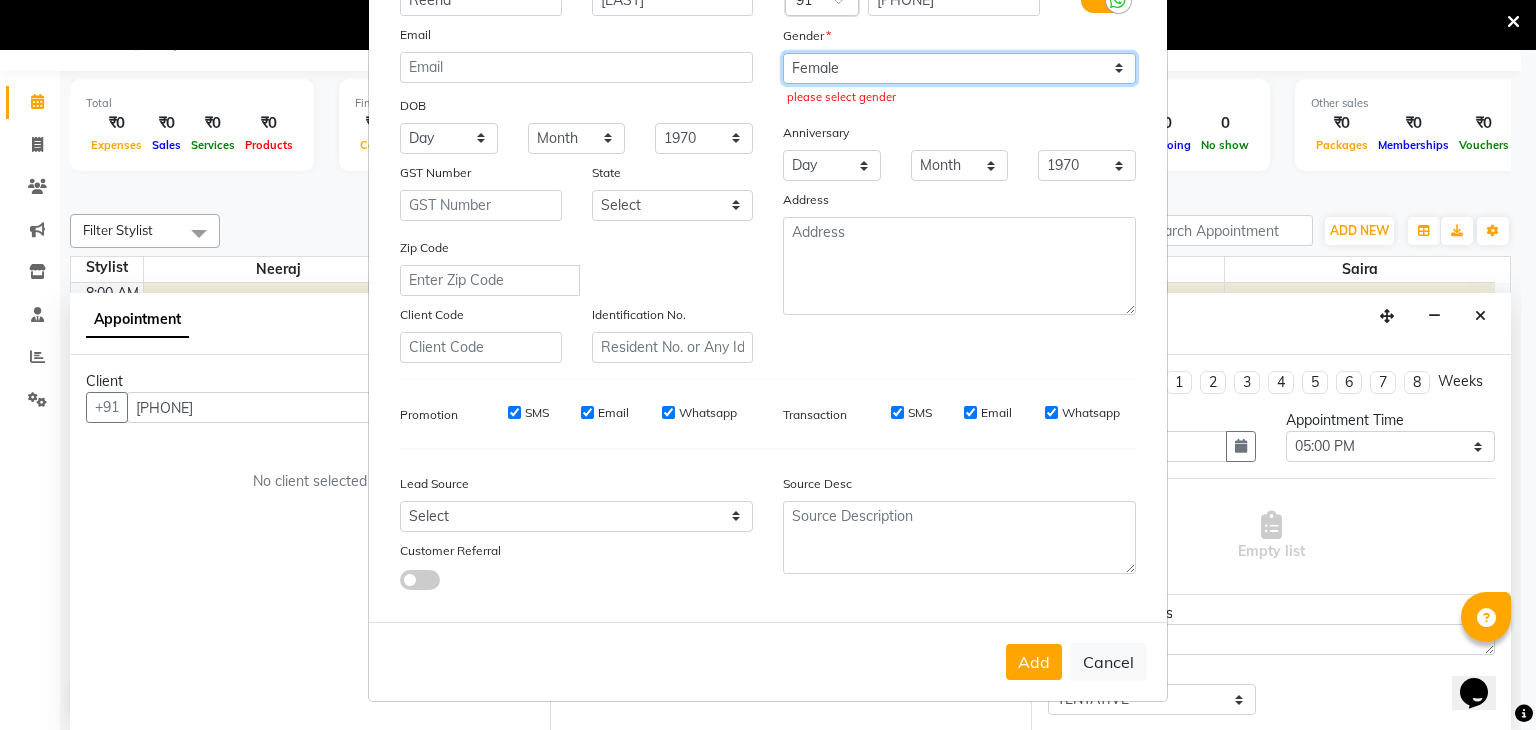 click on "Select Male Female Other Prefer Not To Say" at bounding box center [959, 68] 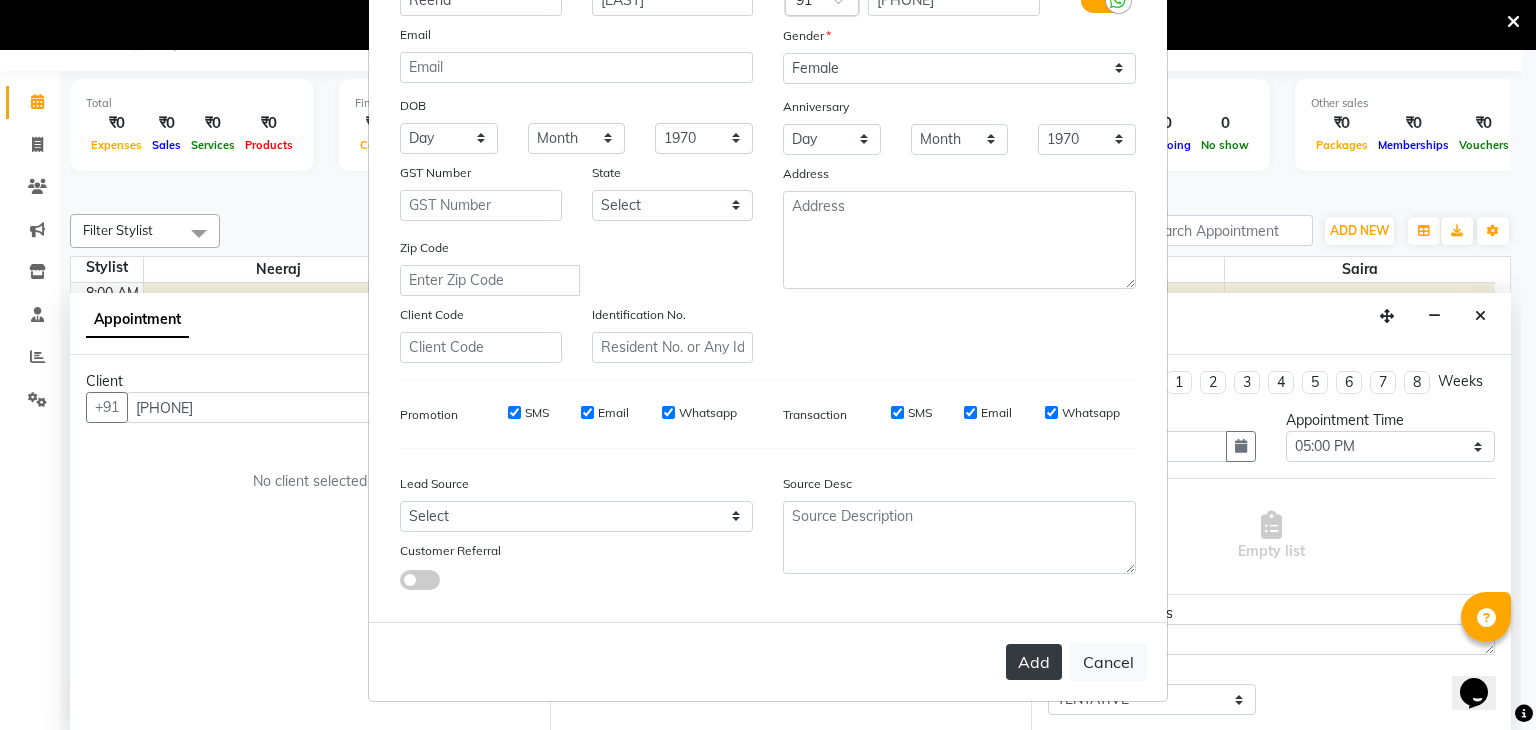click on "Add" at bounding box center (1034, 662) 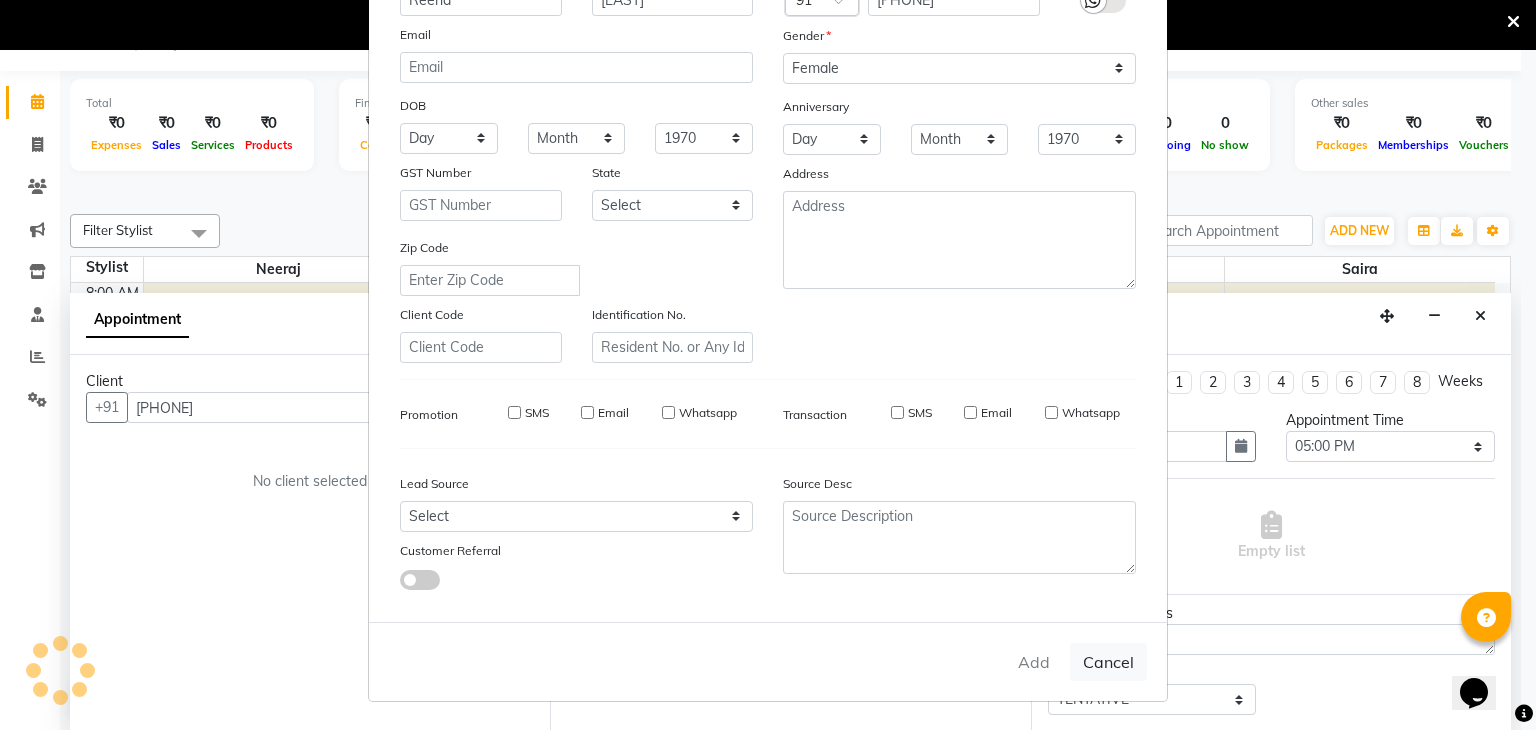 type 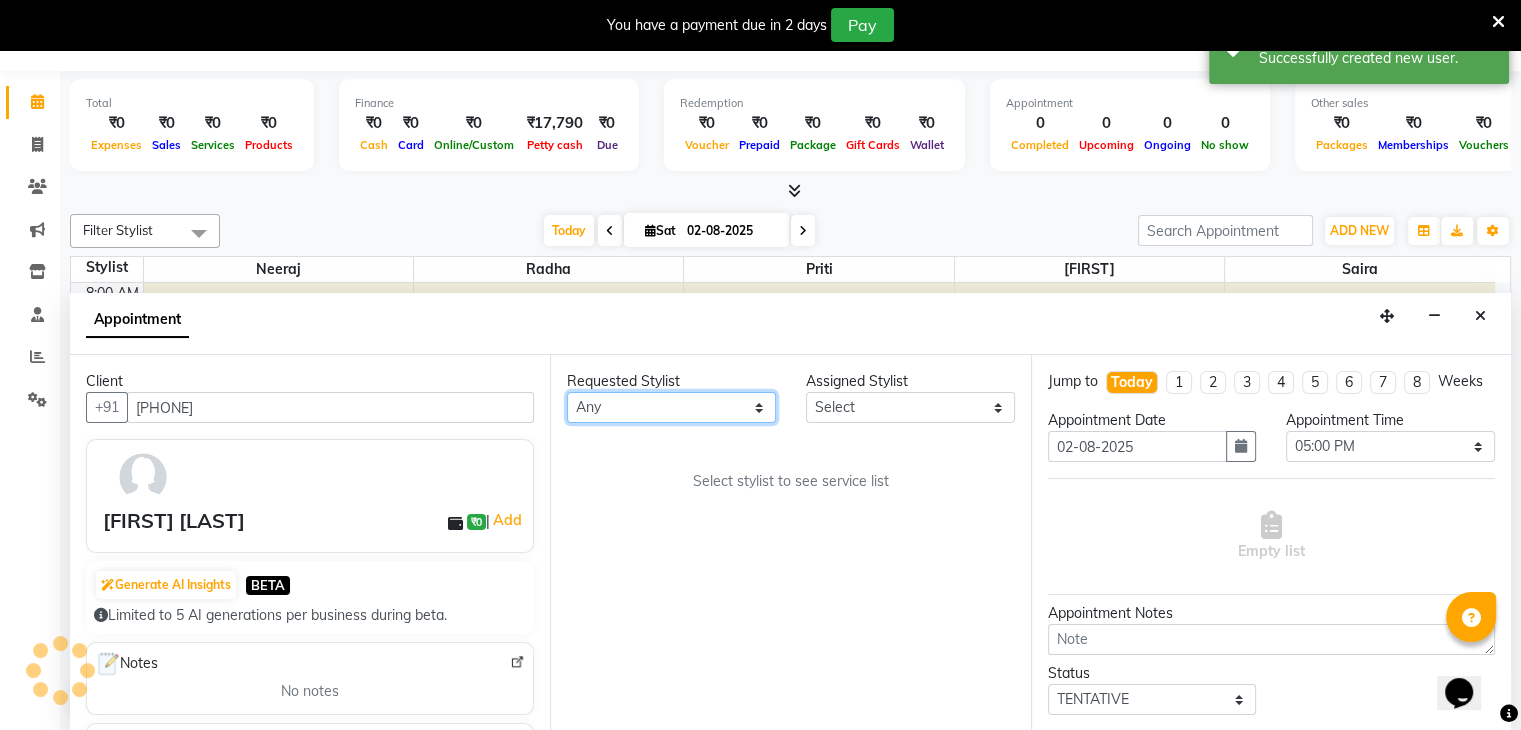click on "Any [FIRST] [FIRST] [FIRST] [FIRST]" at bounding box center (671, 407) 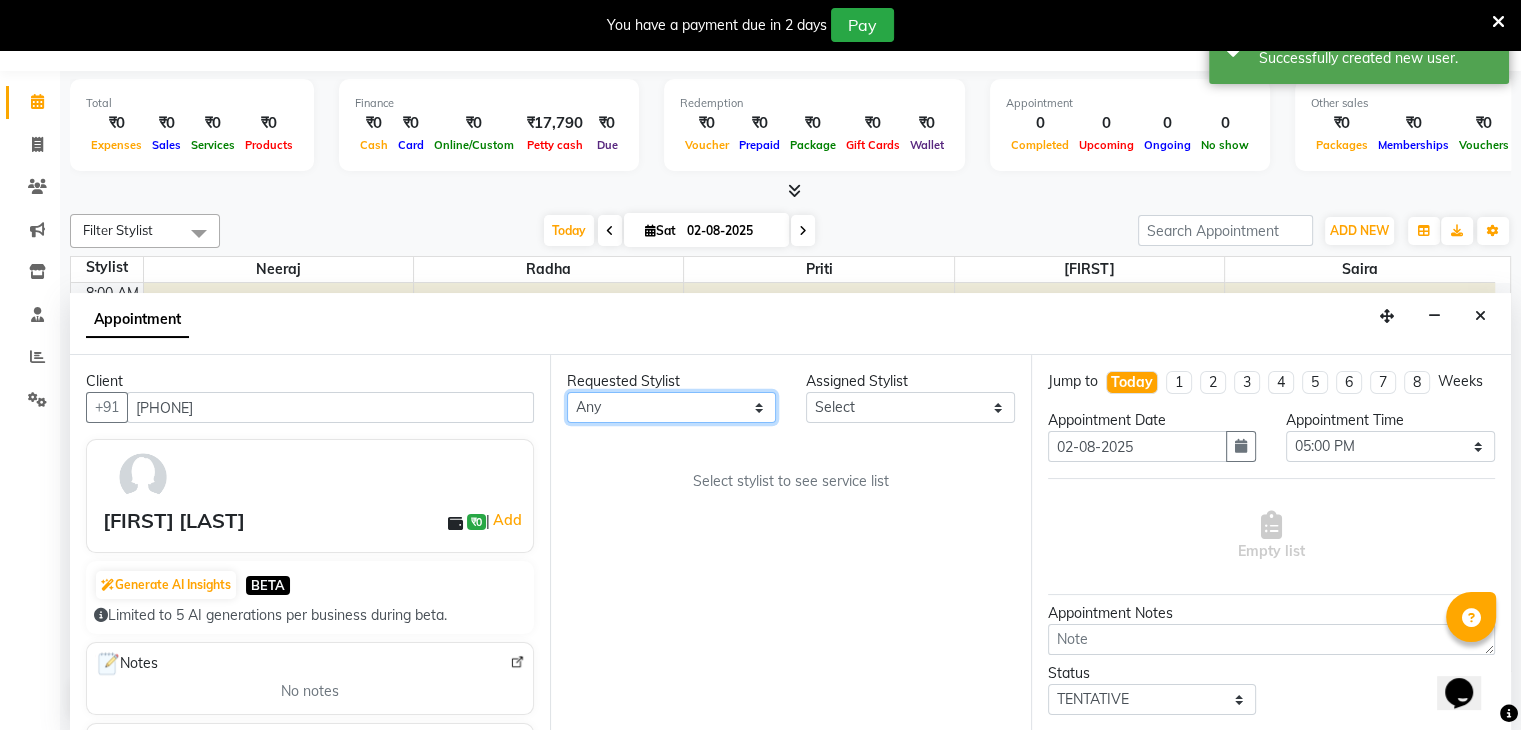 select on "[PHONE]" 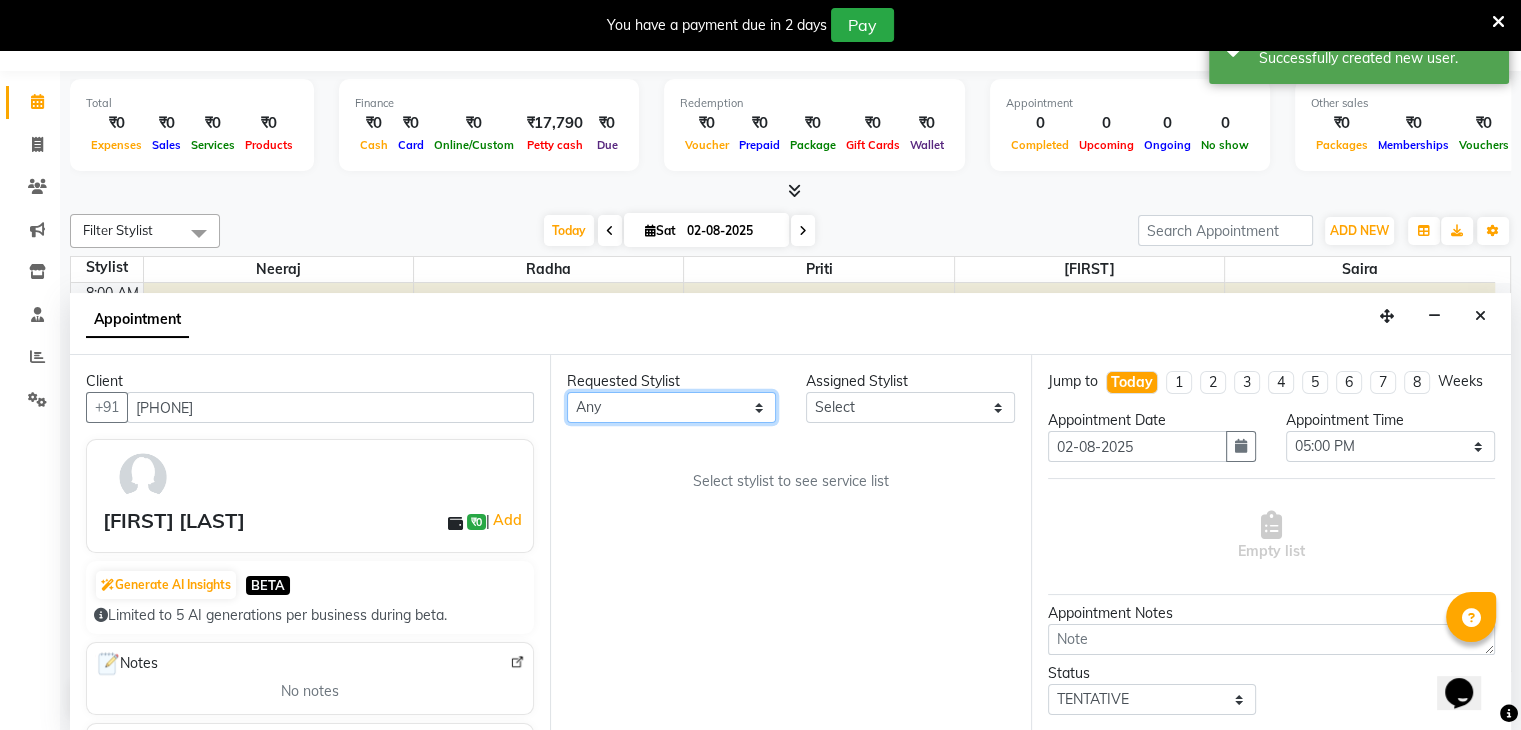 click on "Any [FIRST] [FIRST] [FIRST] [FIRST]" at bounding box center (671, 407) 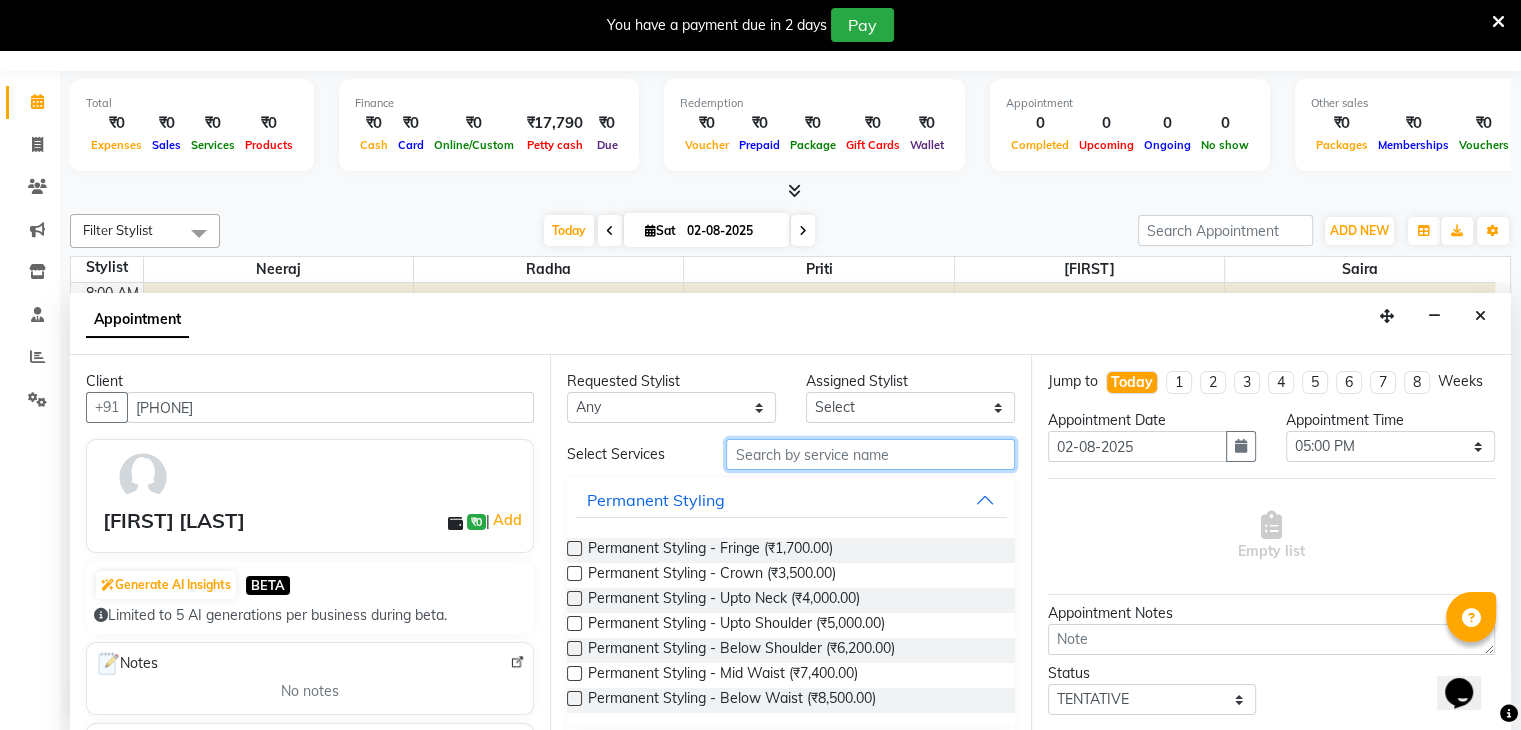 click at bounding box center [870, 454] 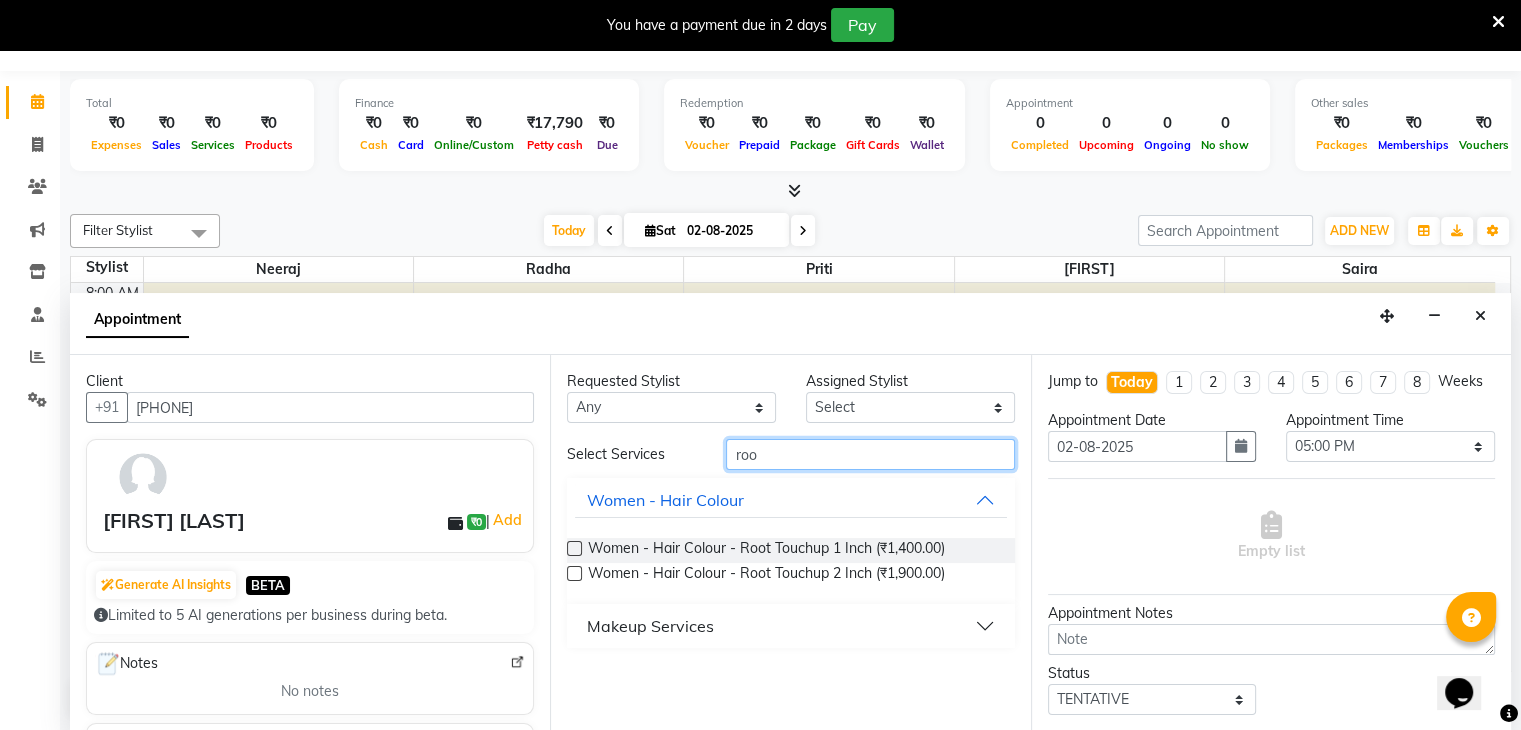 type on "roo" 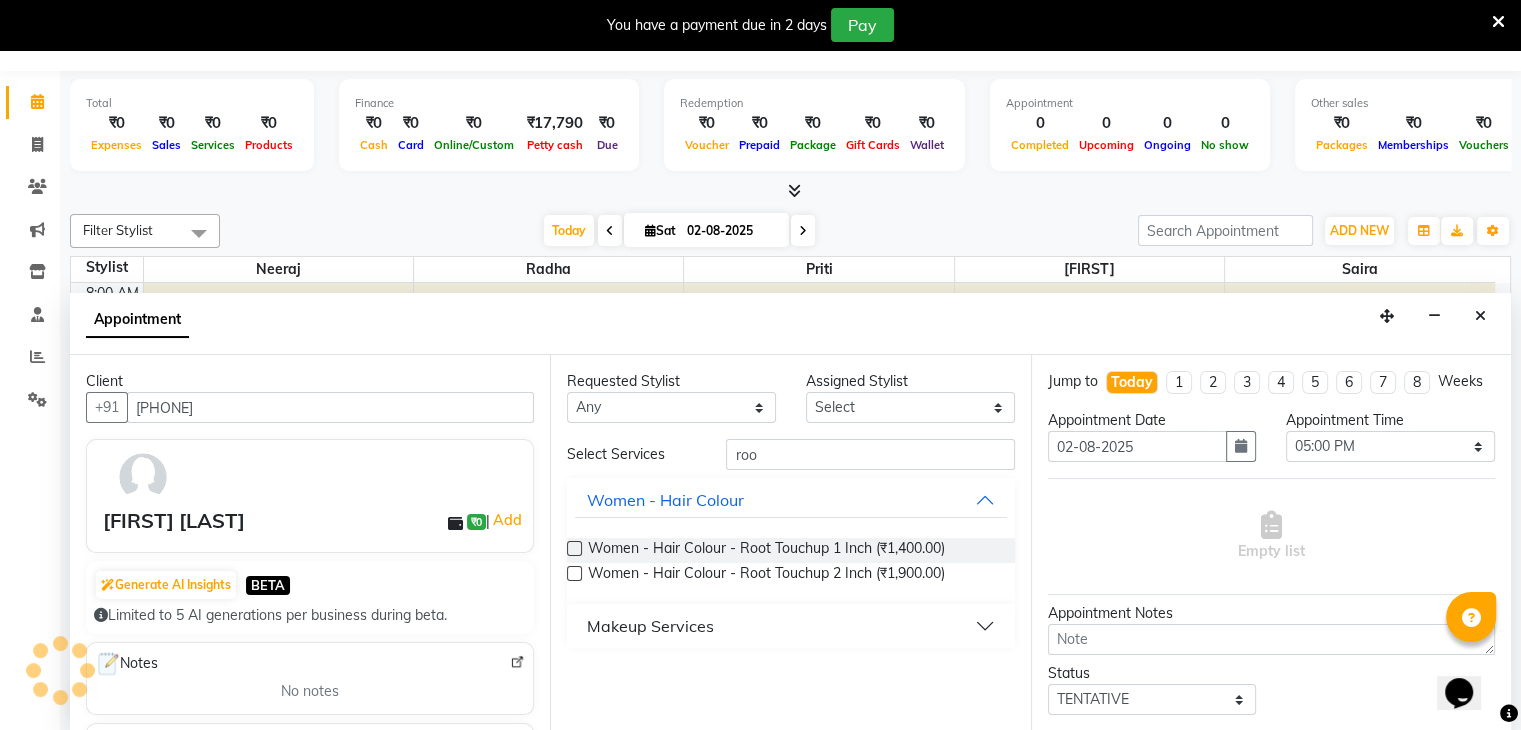 click at bounding box center (574, 548) 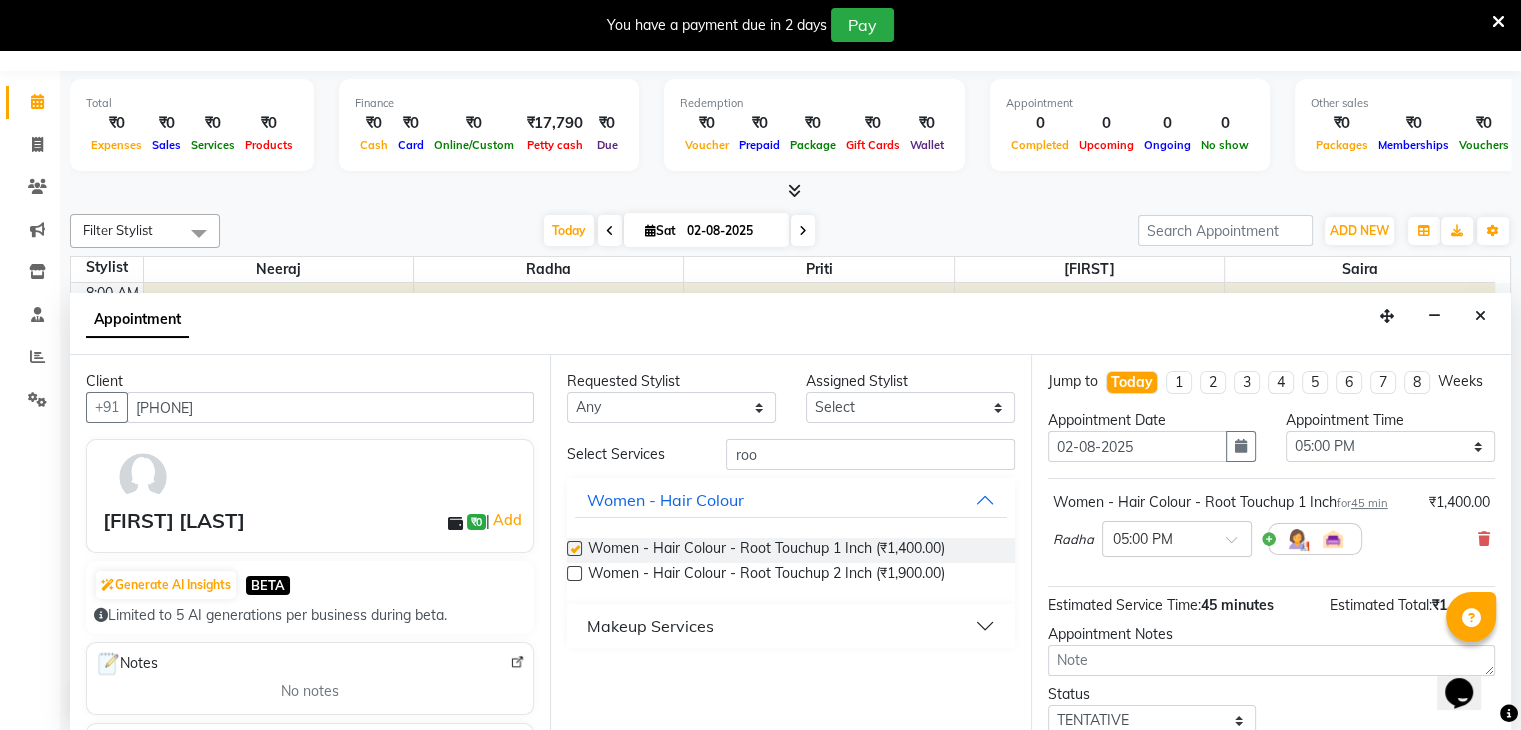 checkbox on "false" 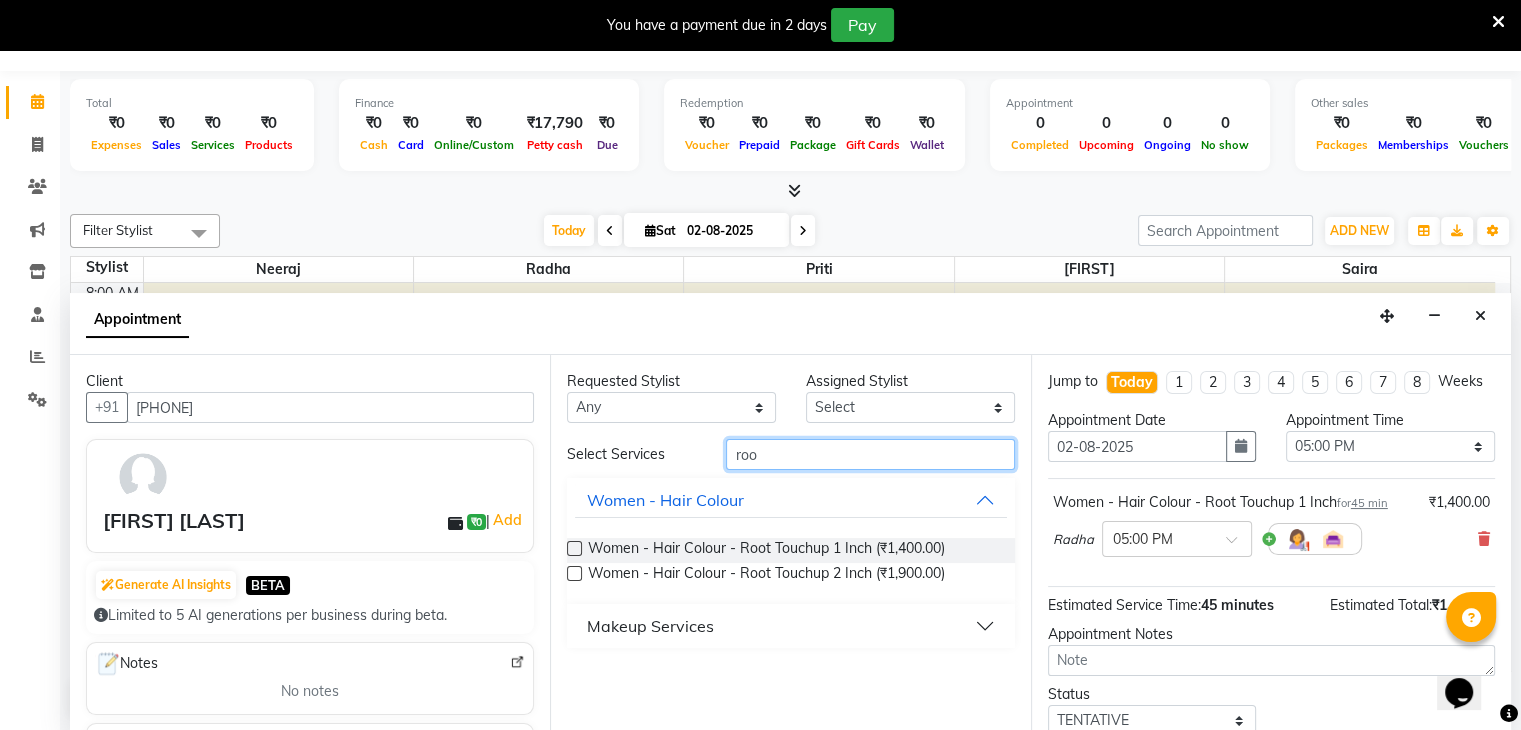 click on "roo" at bounding box center [870, 454] 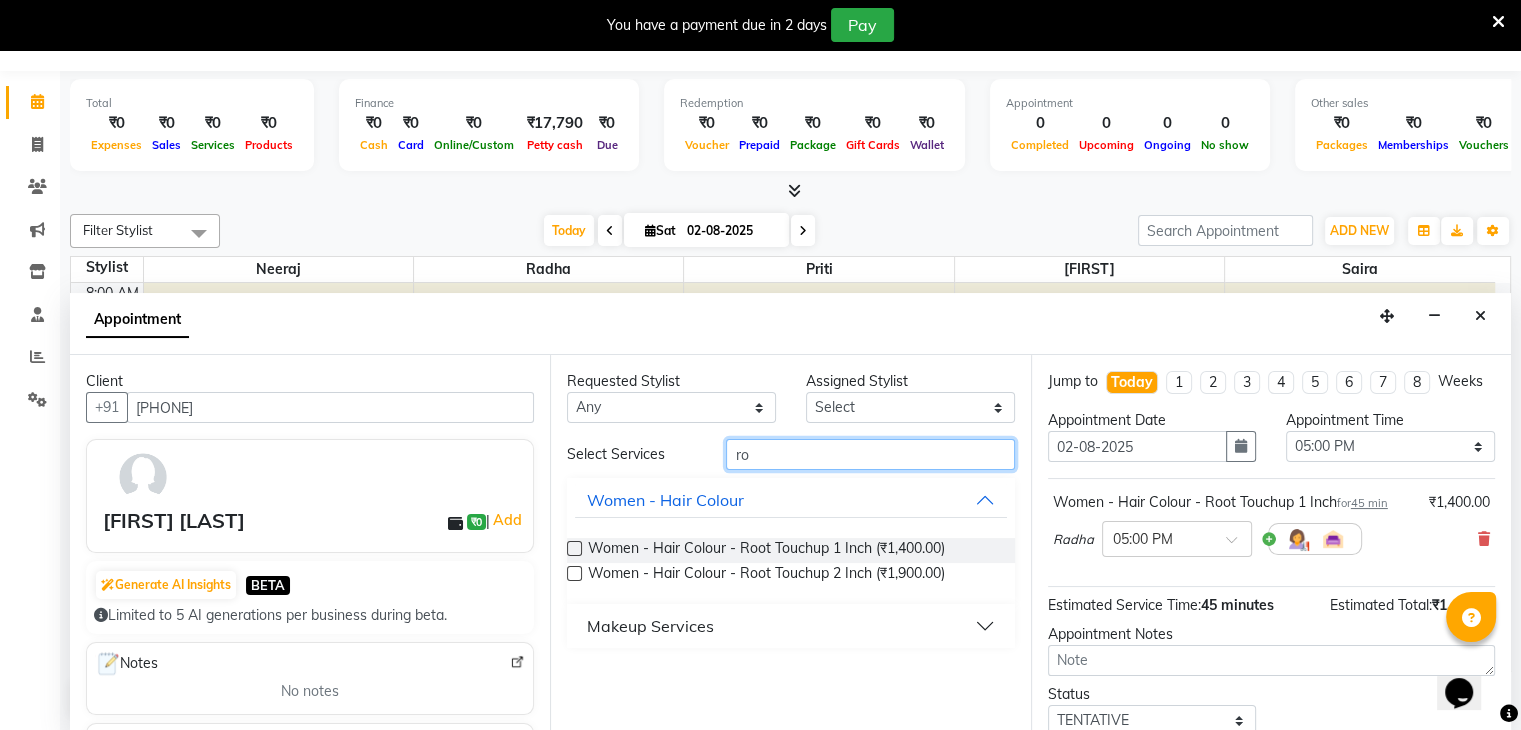 type on "r" 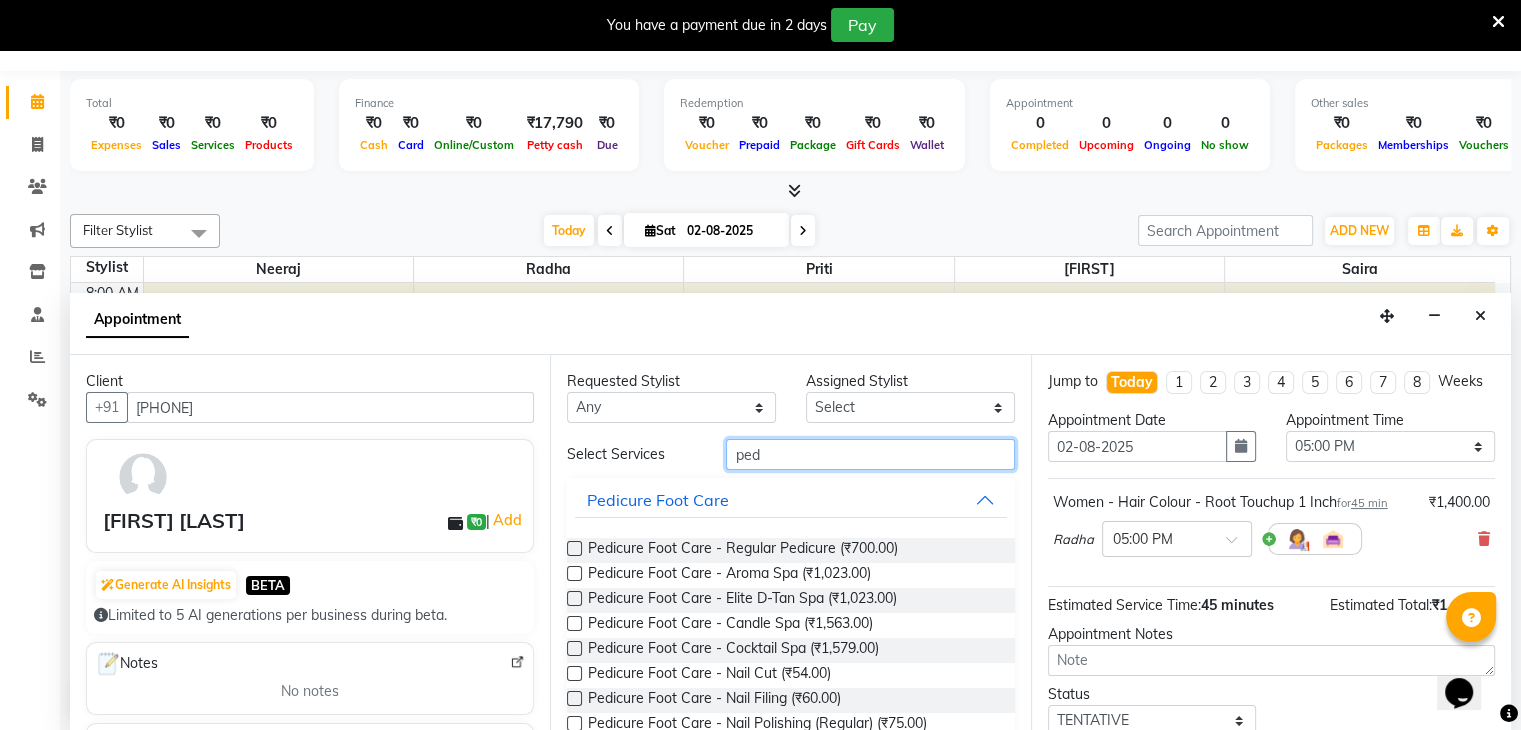 type on "ped" 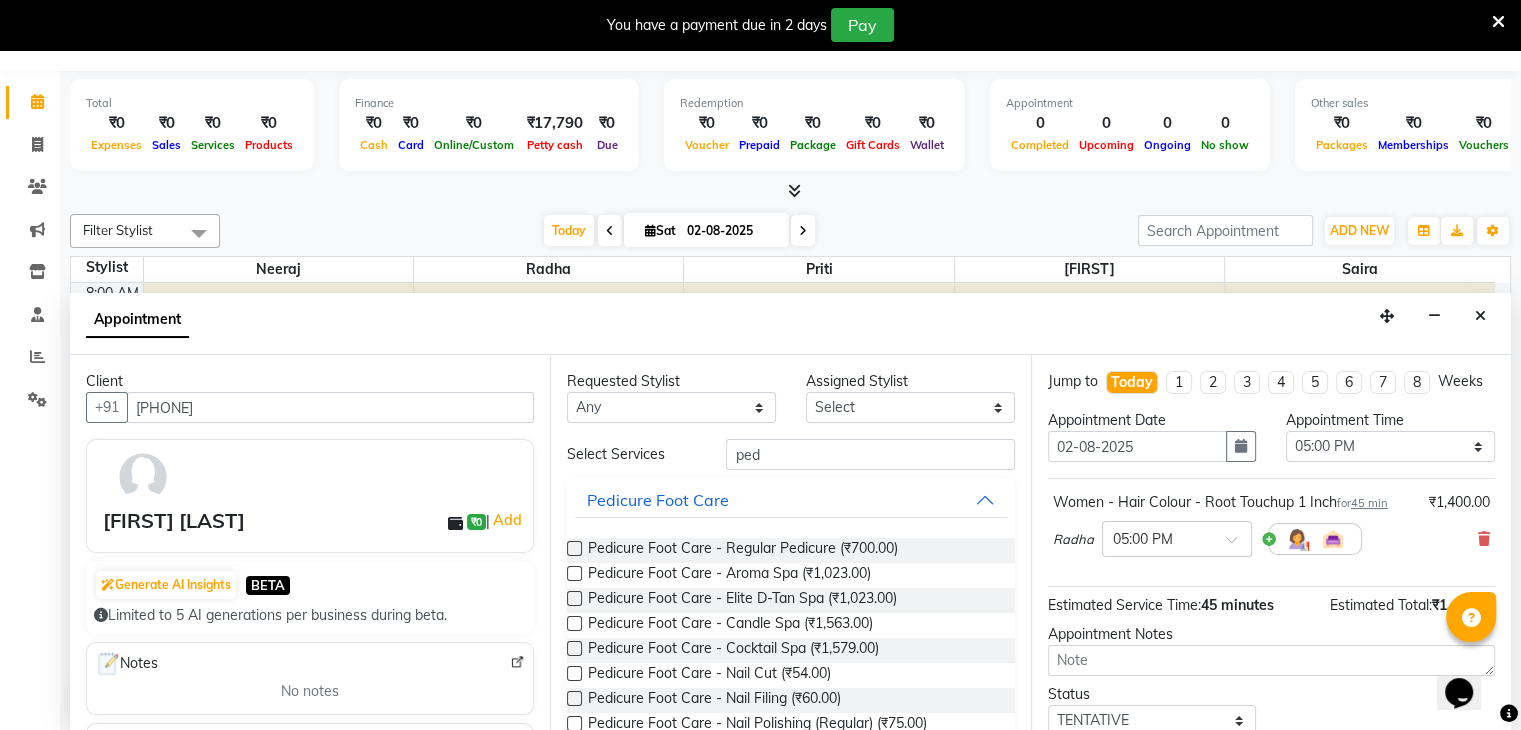 click at bounding box center [574, 573] 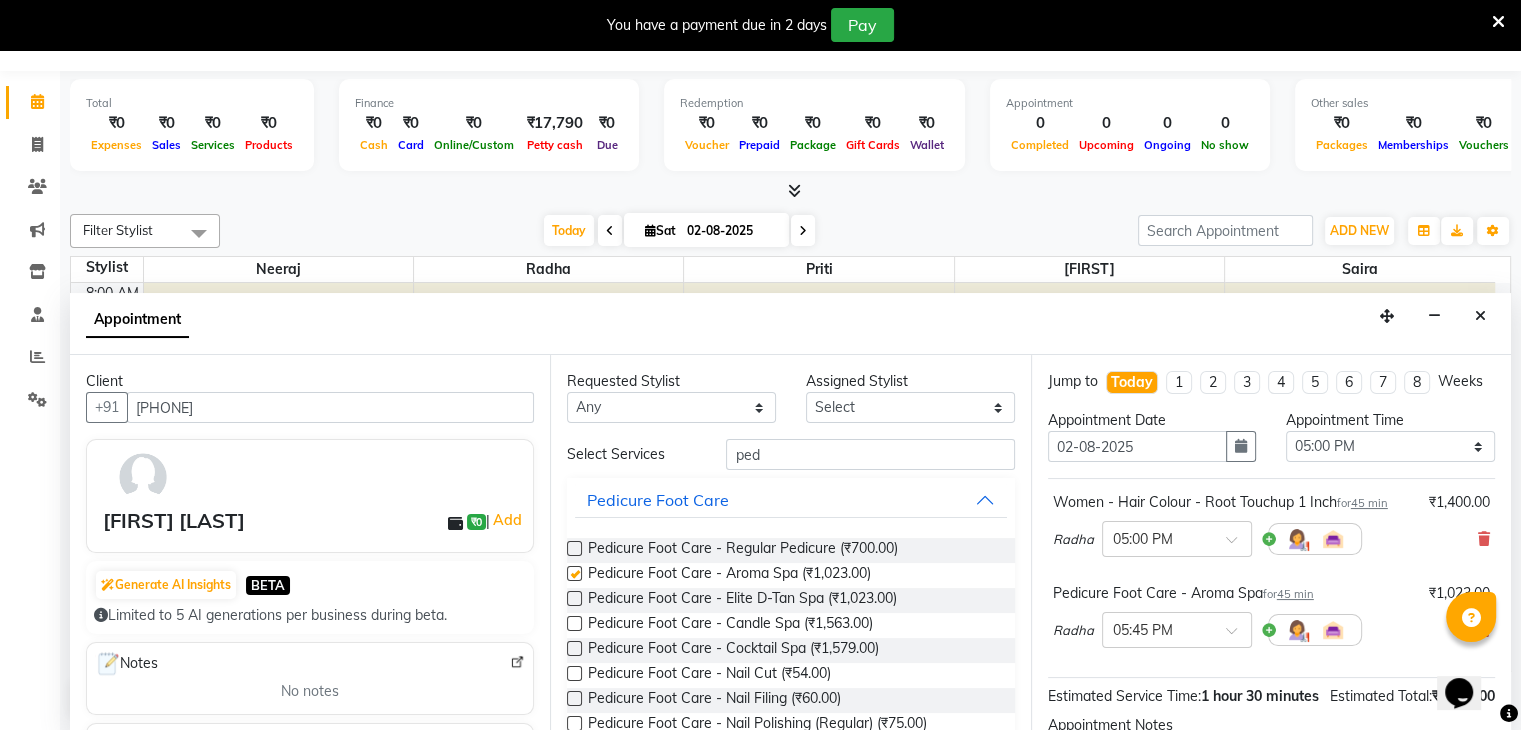 checkbox on "false" 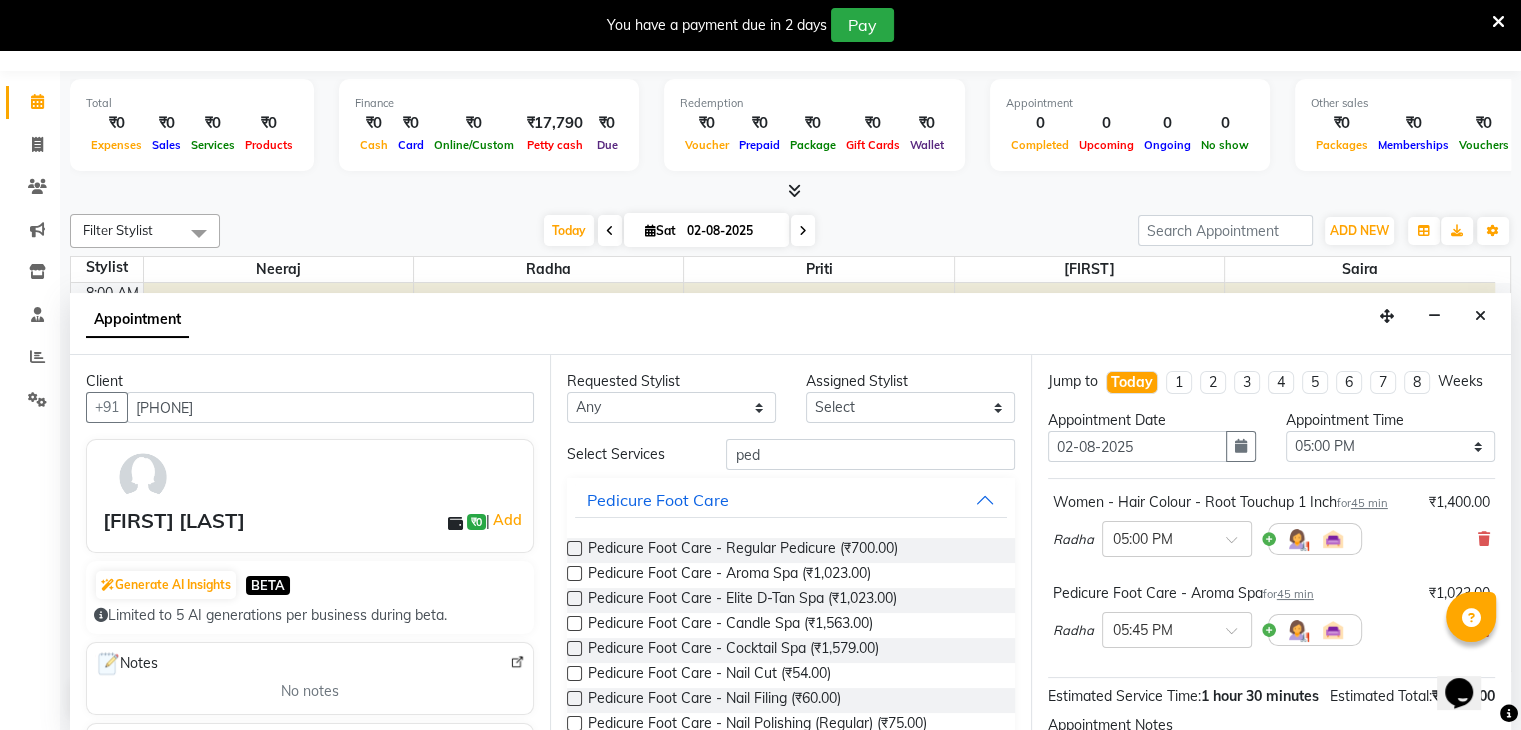 scroll, scrollTop: 261, scrollLeft: 0, axis: vertical 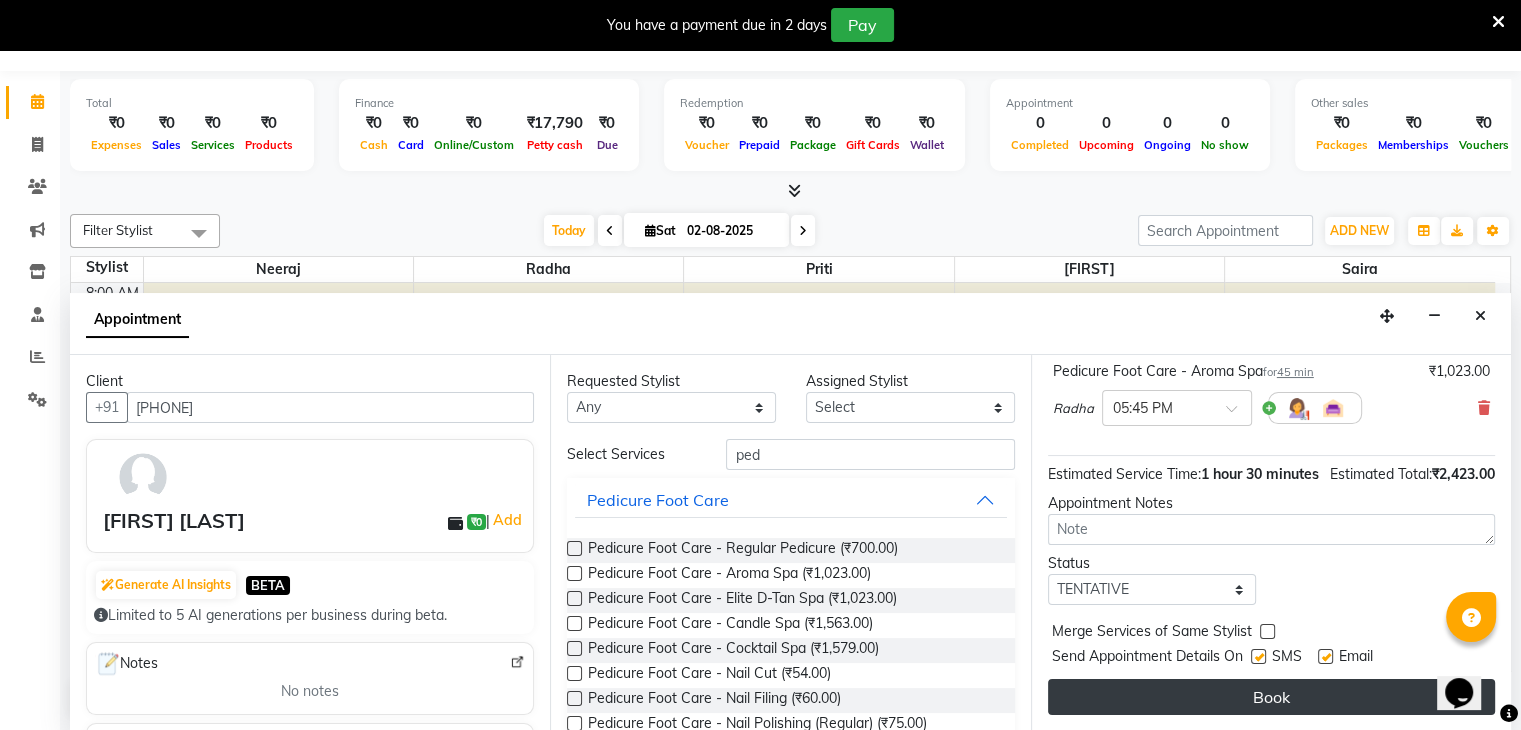 click on "Book" at bounding box center [1271, 697] 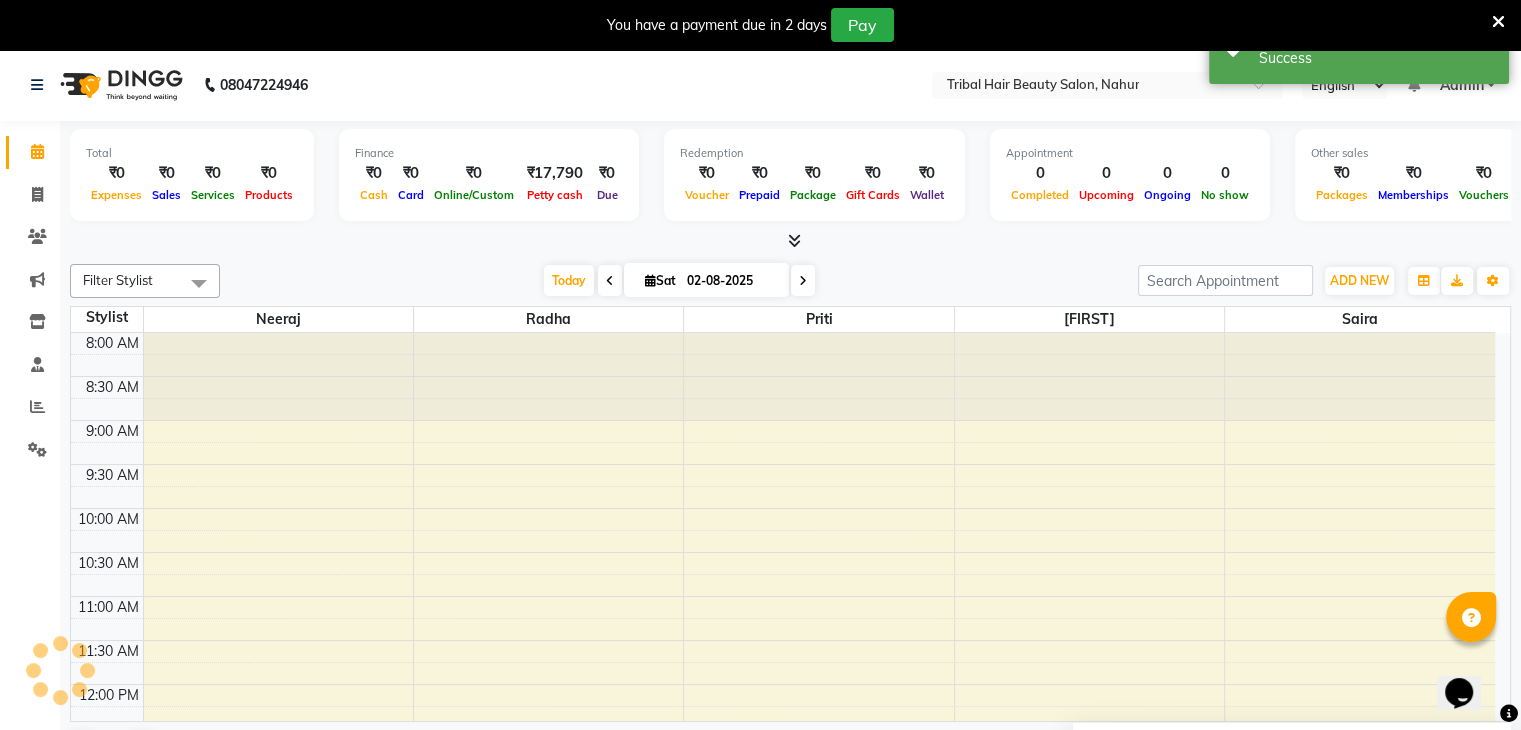scroll, scrollTop: 0, scrollLeft: 0, axis: both 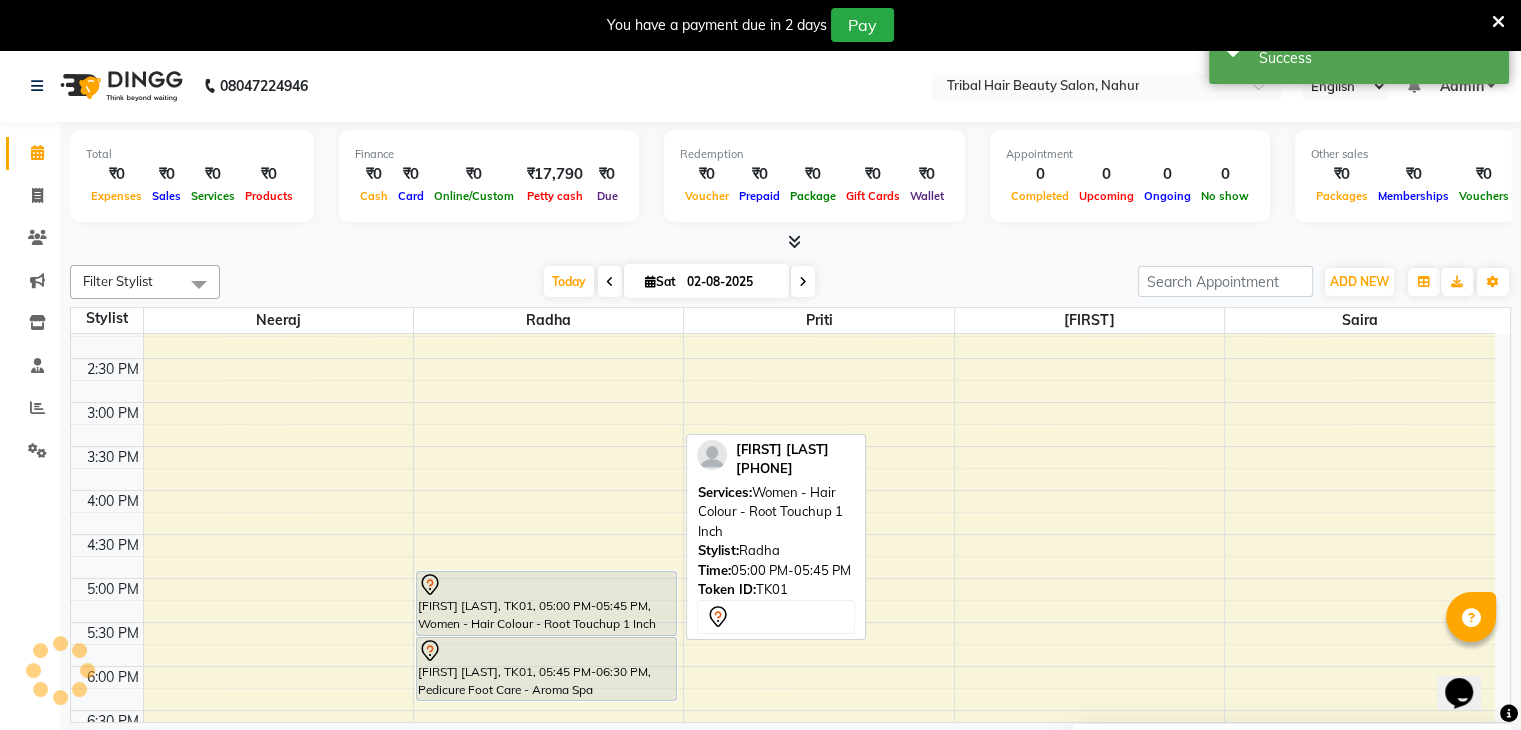 click on "[FIRST] [LAST], TK01, 05:00 PM-05:45 PM, Women - Hair Colour - Root Touchup 1 Inch" at bounding box center (546, 603) 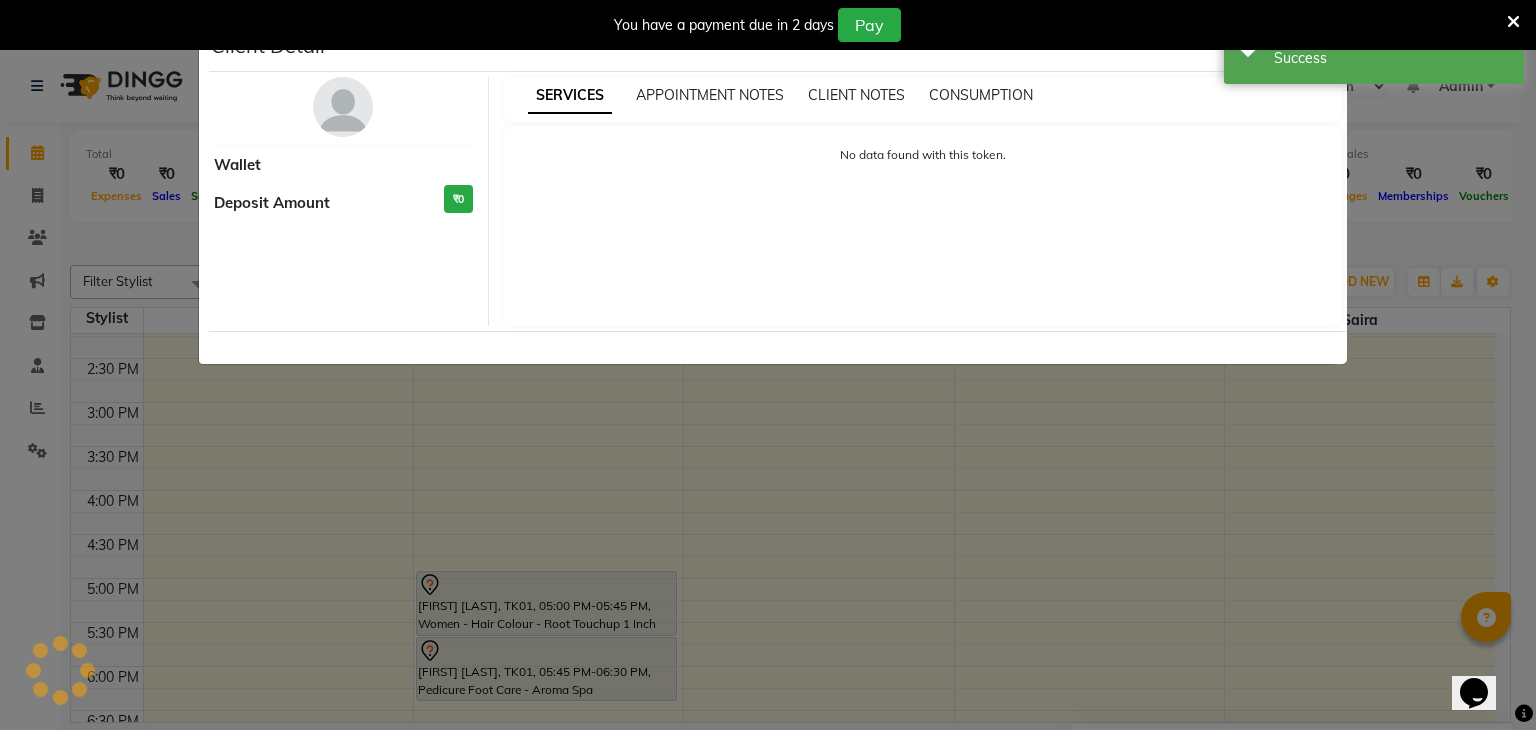 select on "7" 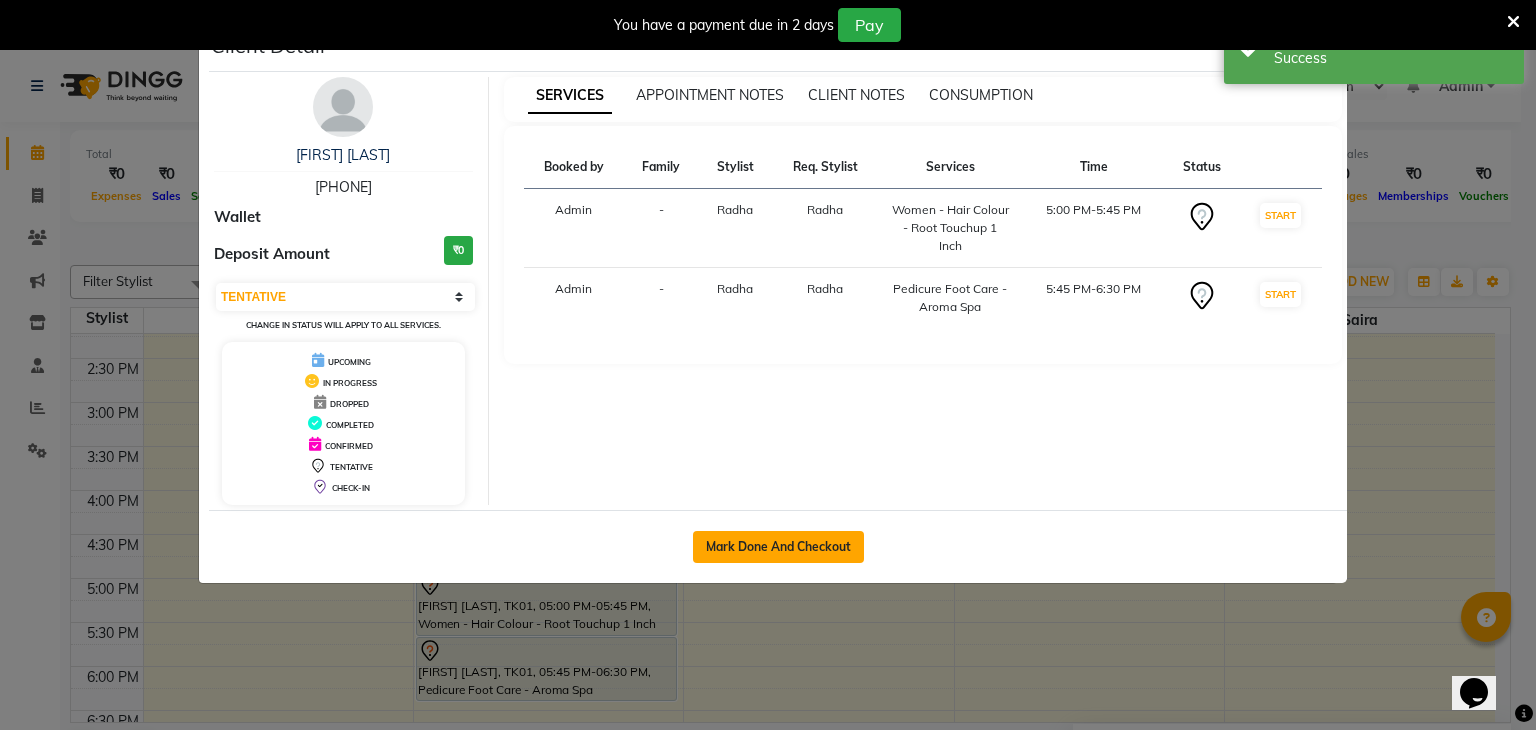 click on "Mark Done And Checkout" 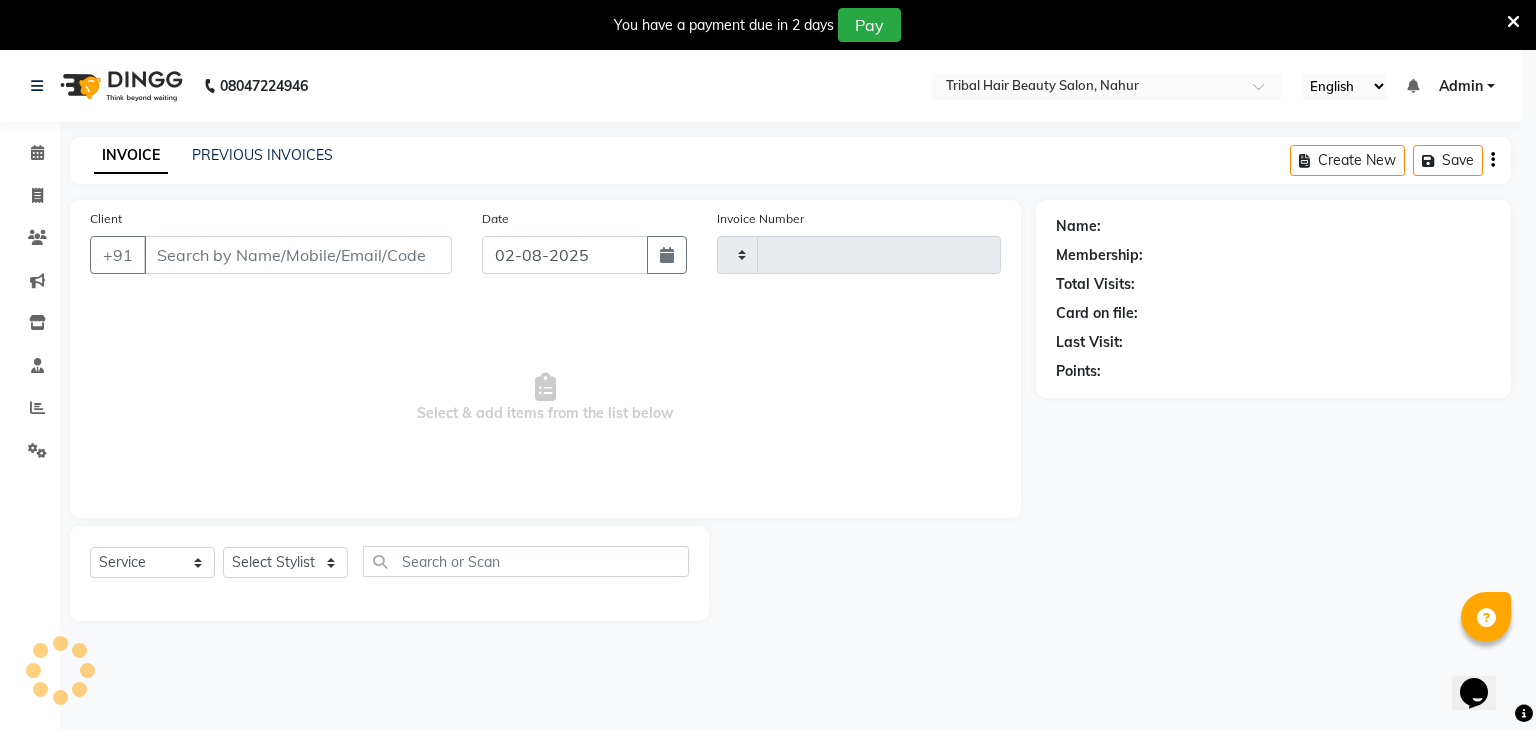 type on "0022" 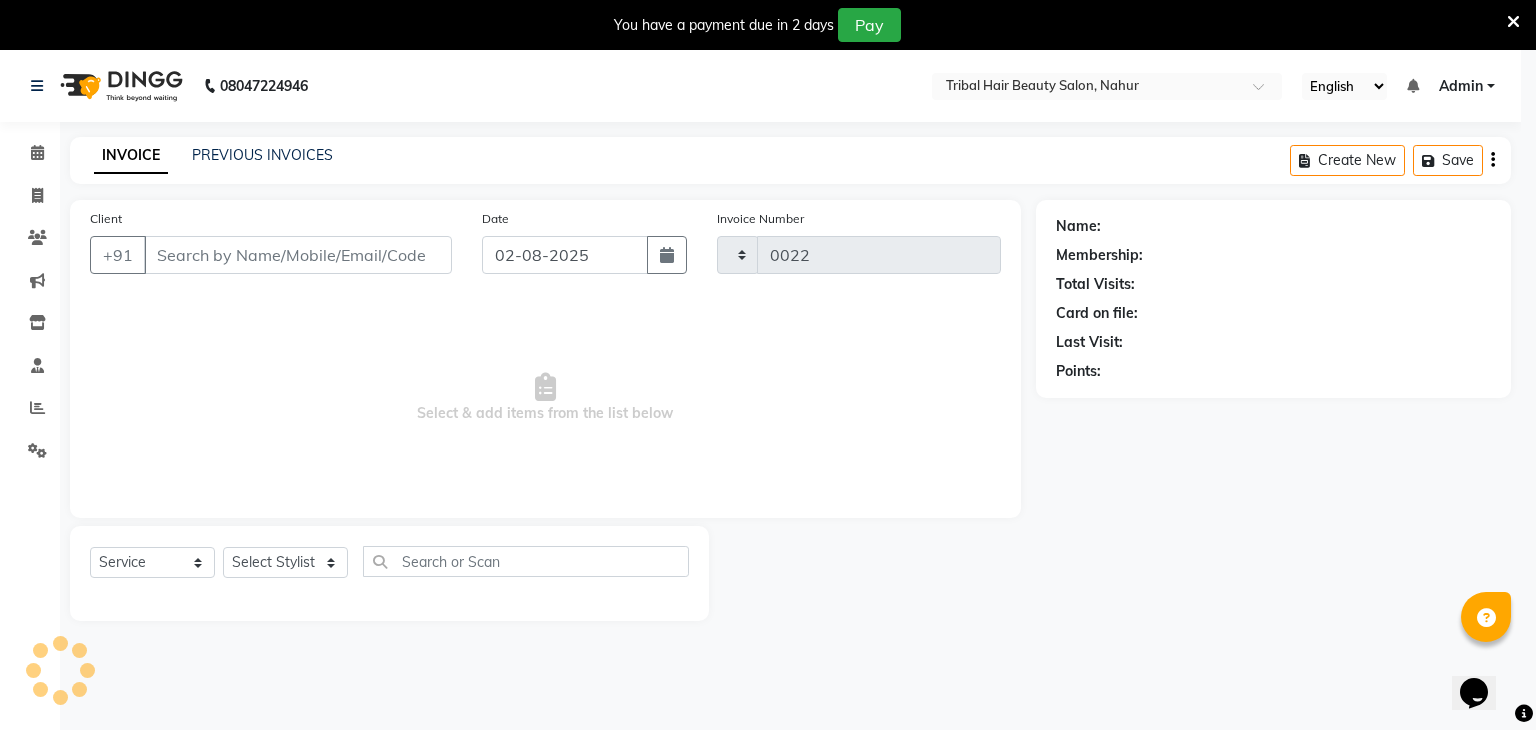 select on "3" 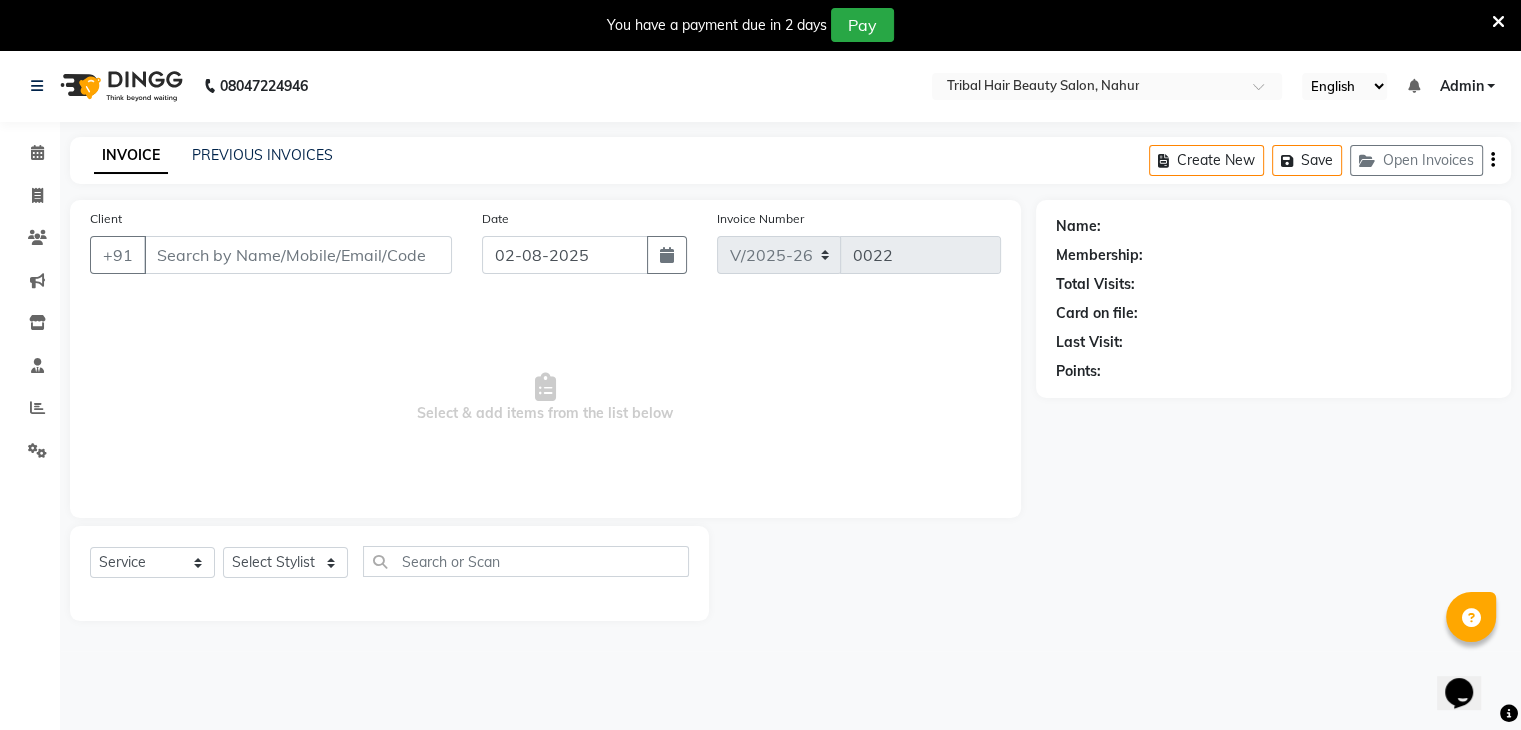 type on "[PHONE]" 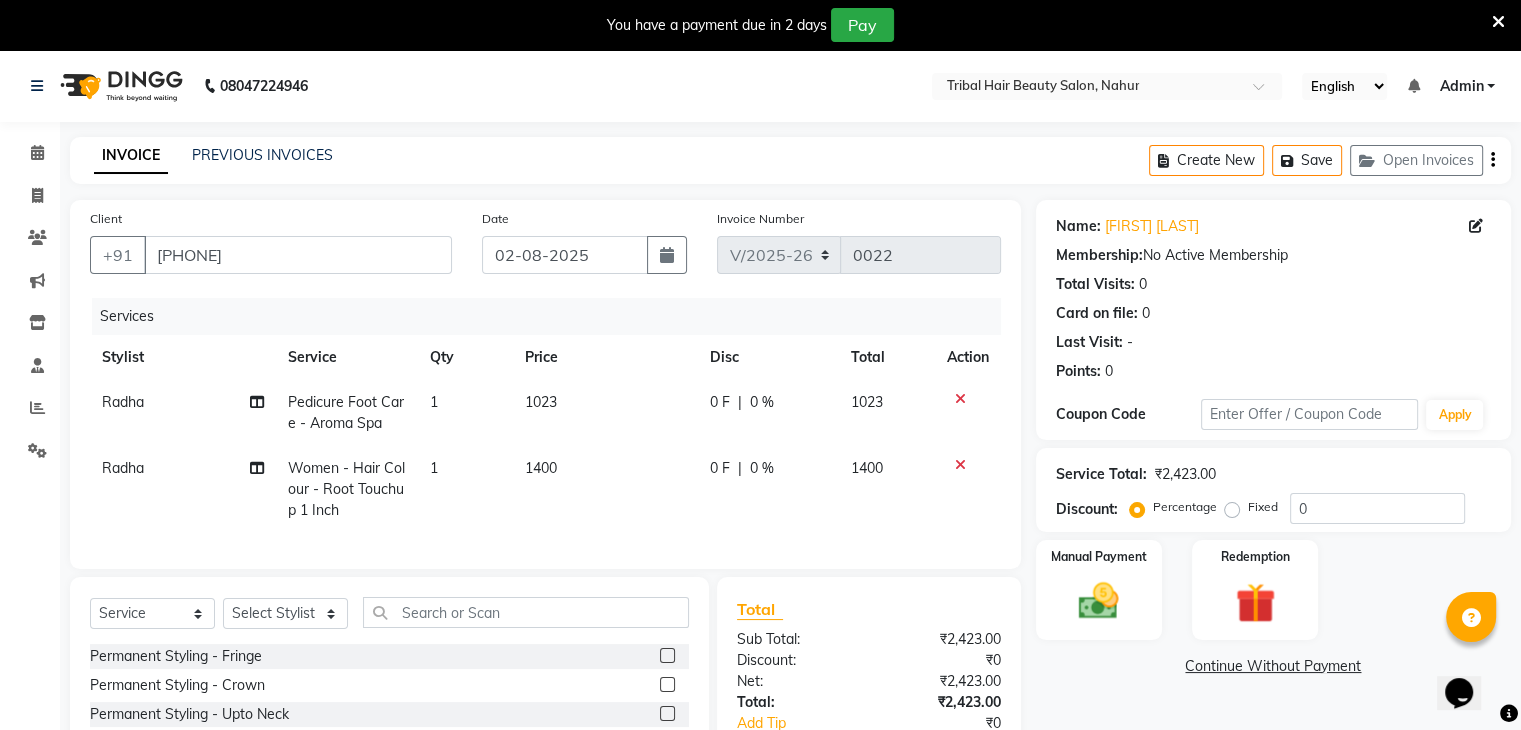 click on "1400" 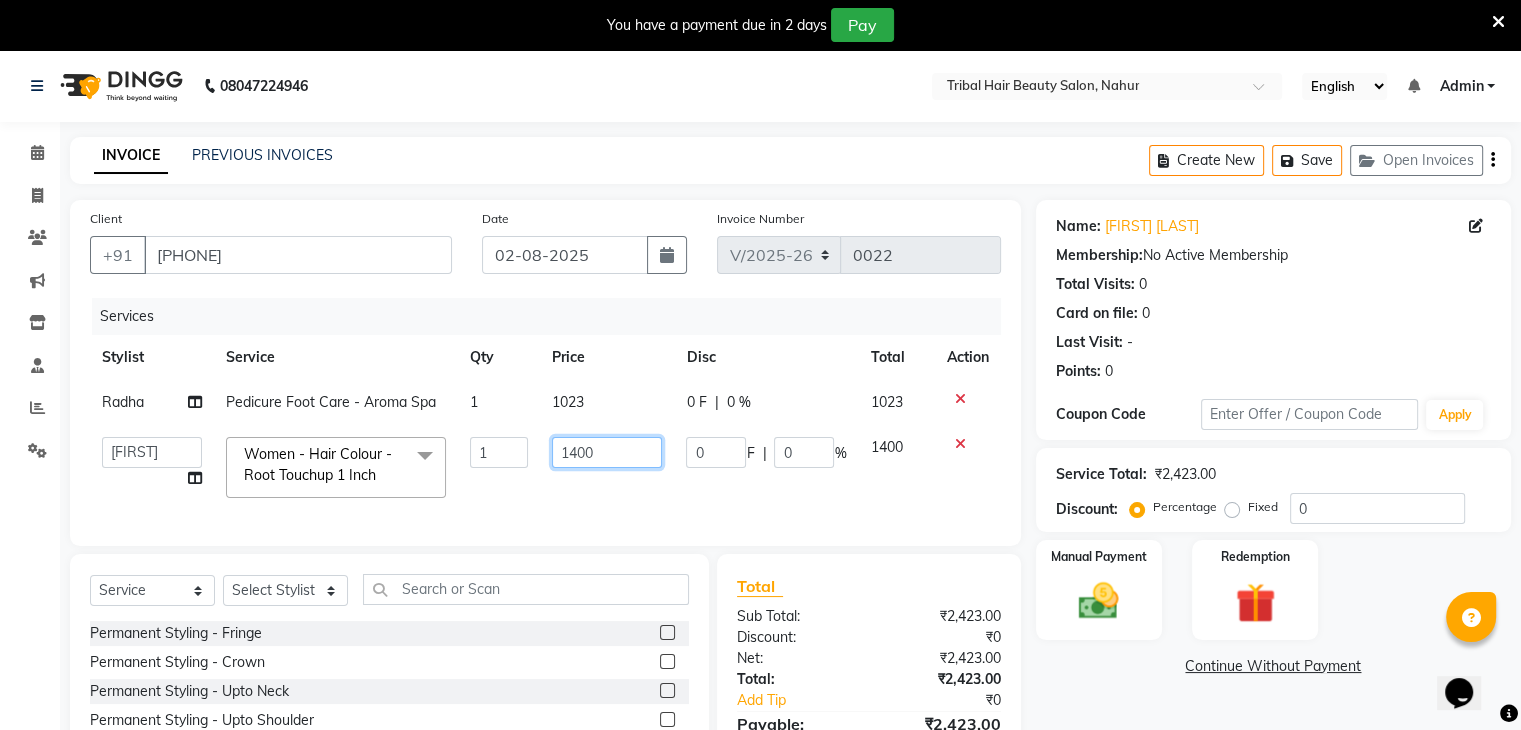 click on "1400" 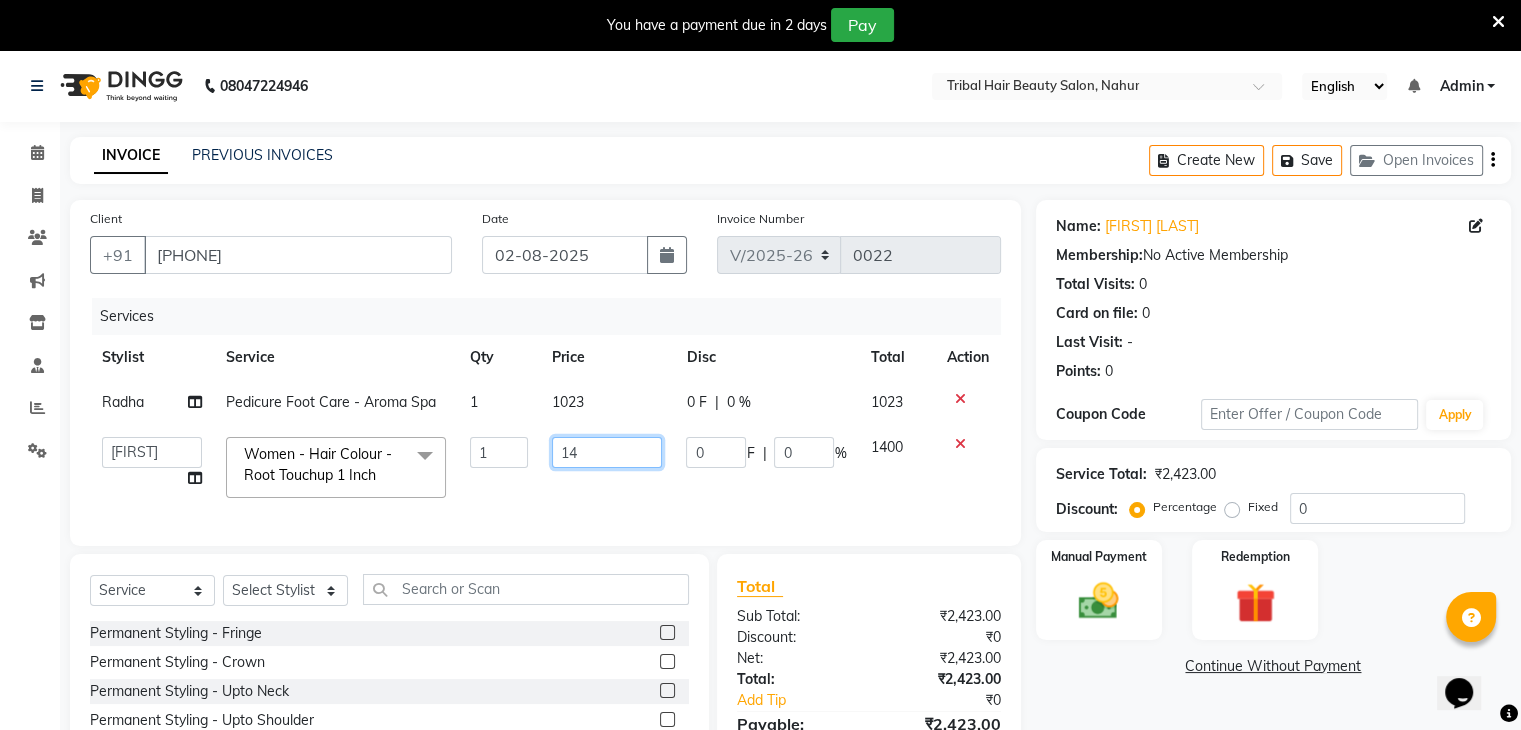 type on "1" 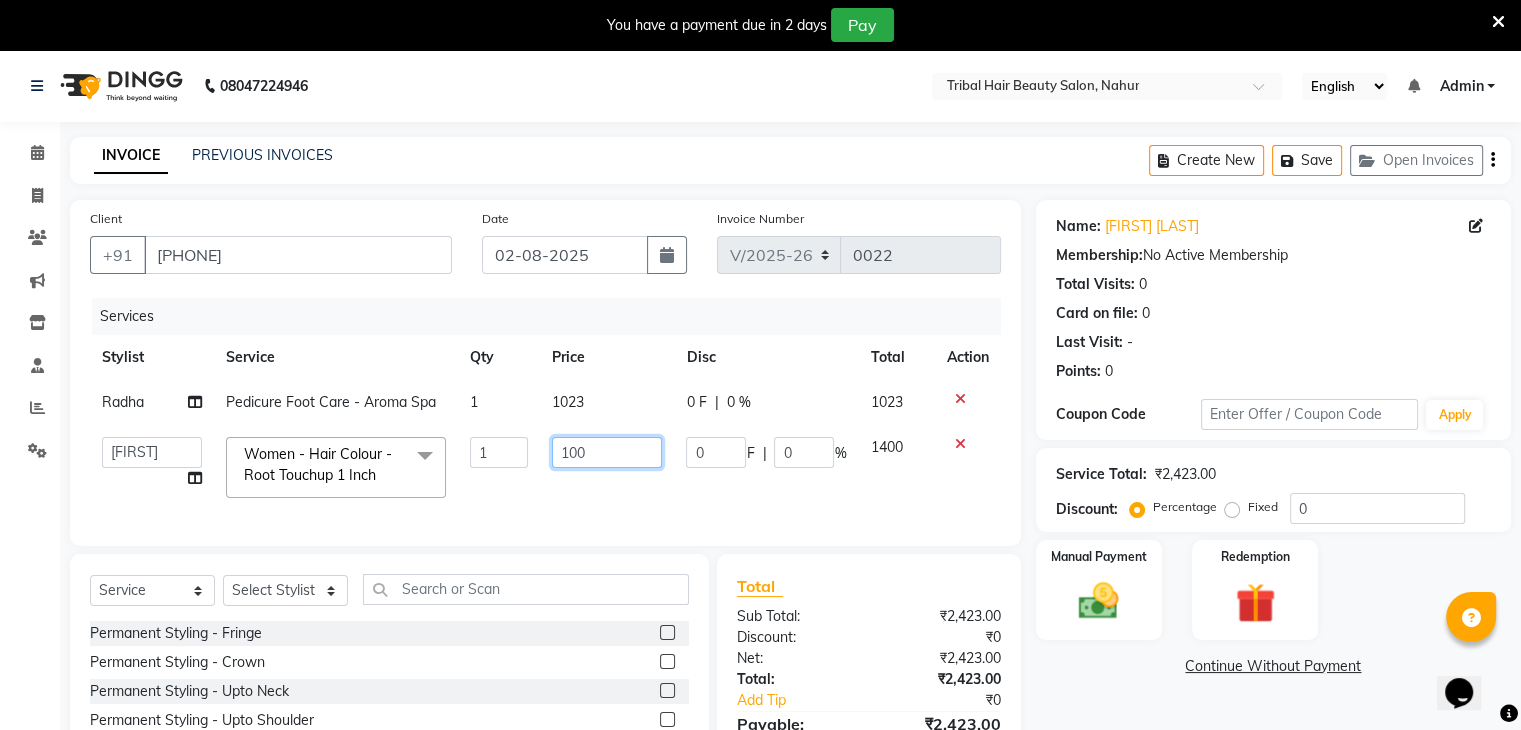 type on "1000" 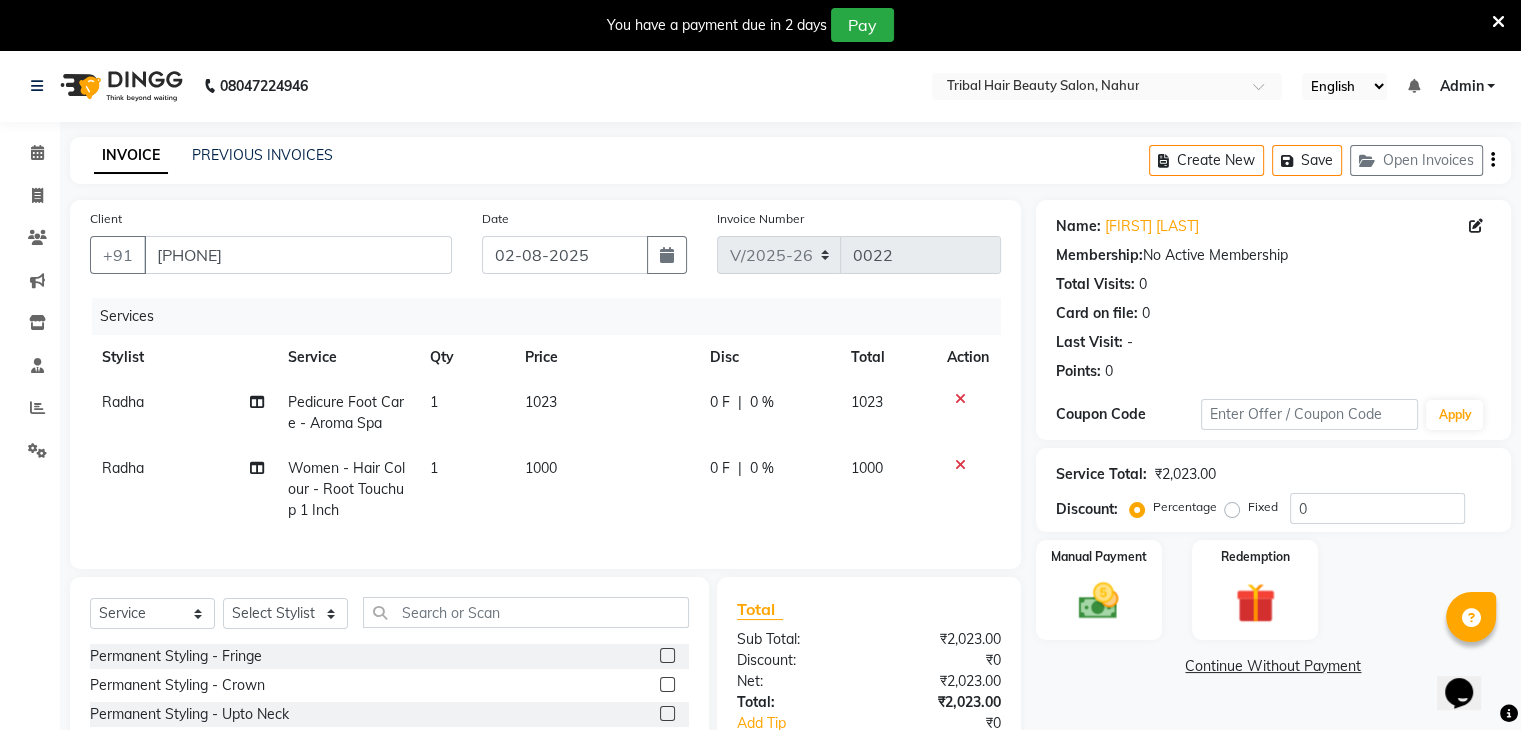 click on "1023" 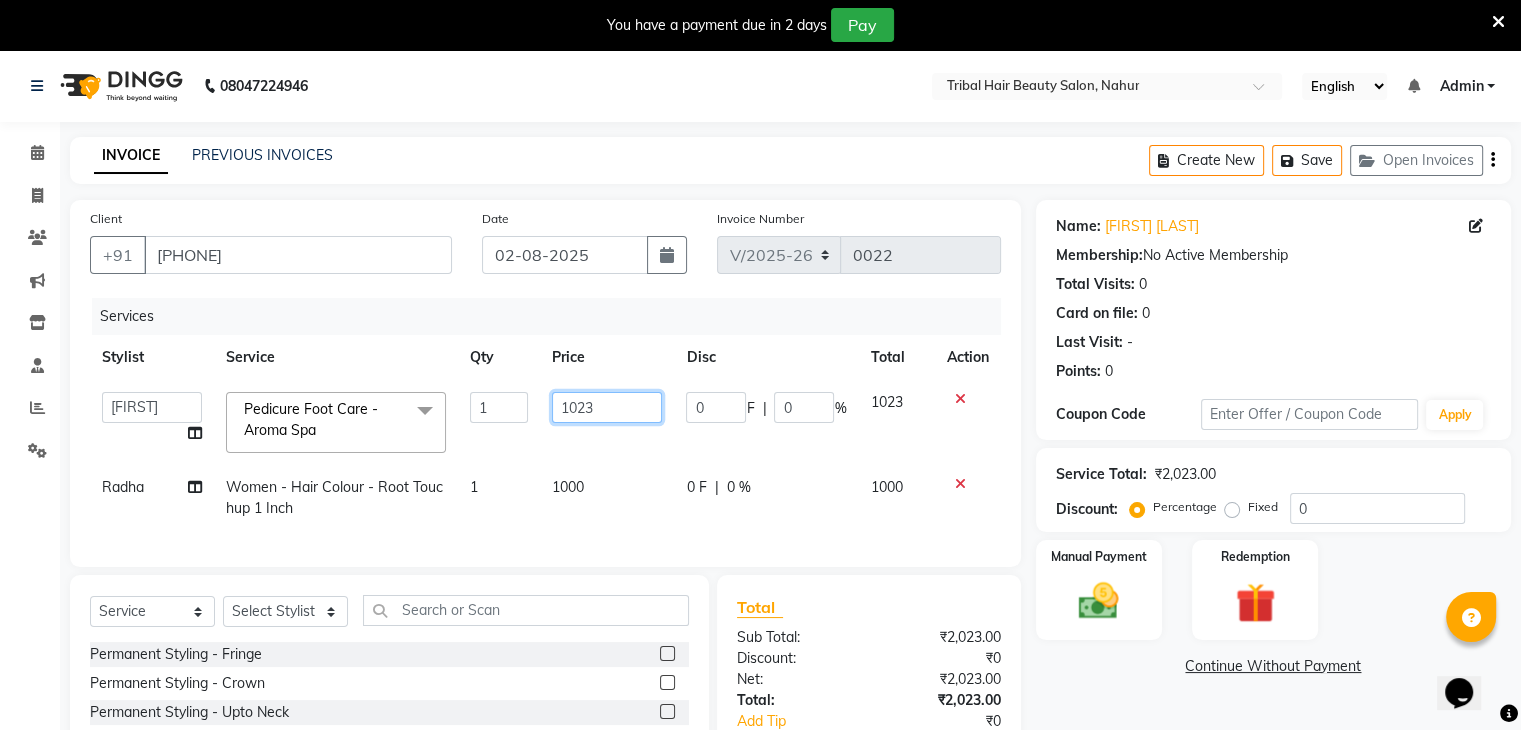 click on "1023" 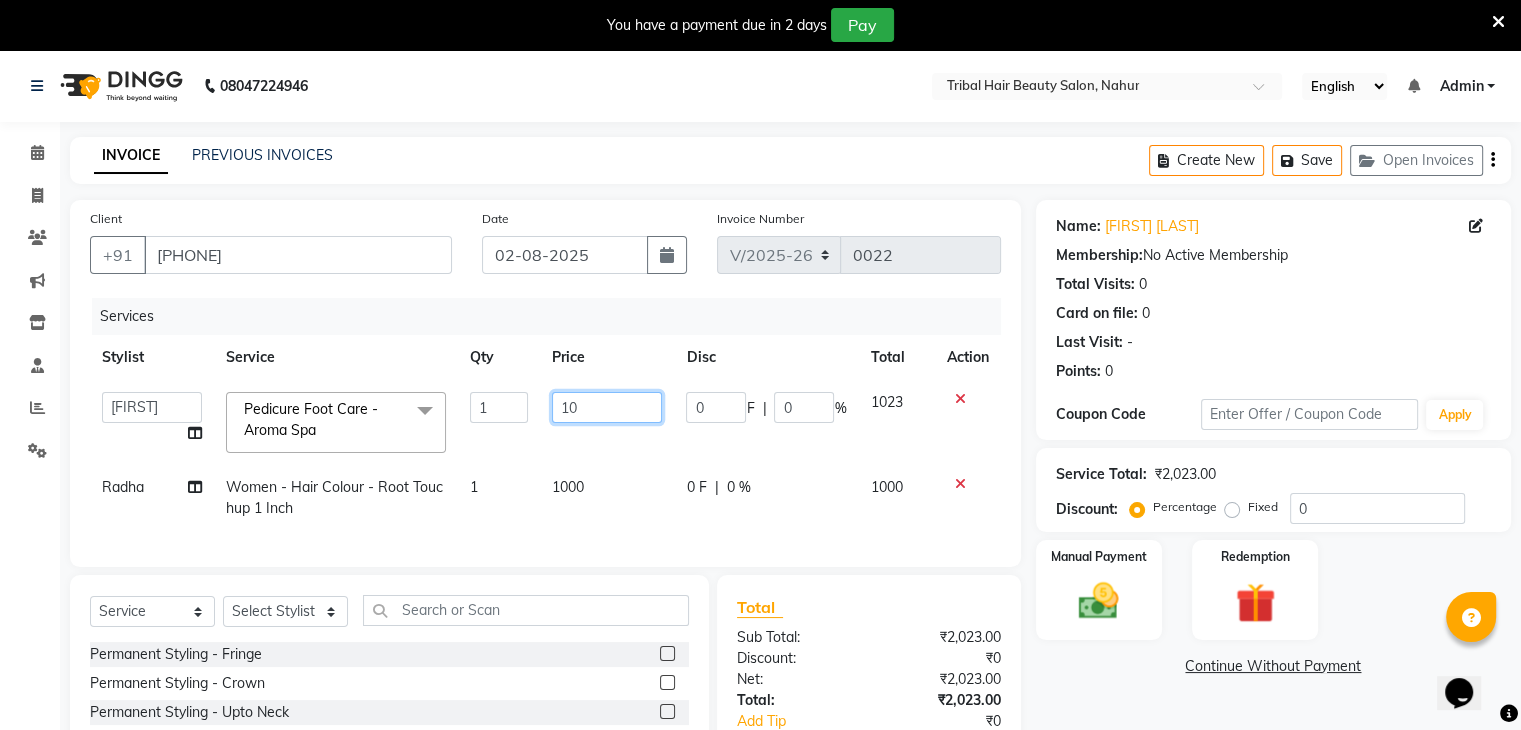 type on "1" 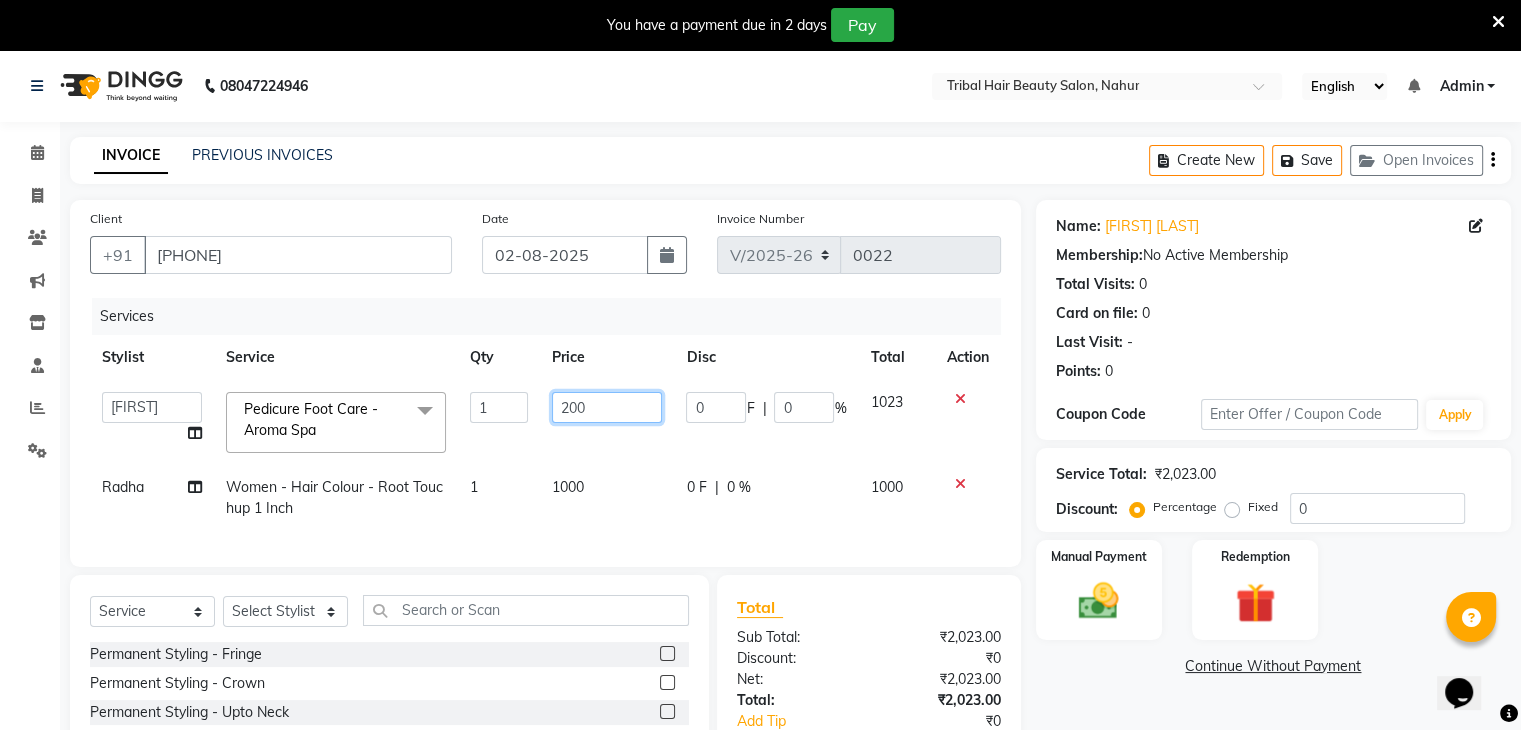 type on "2000" 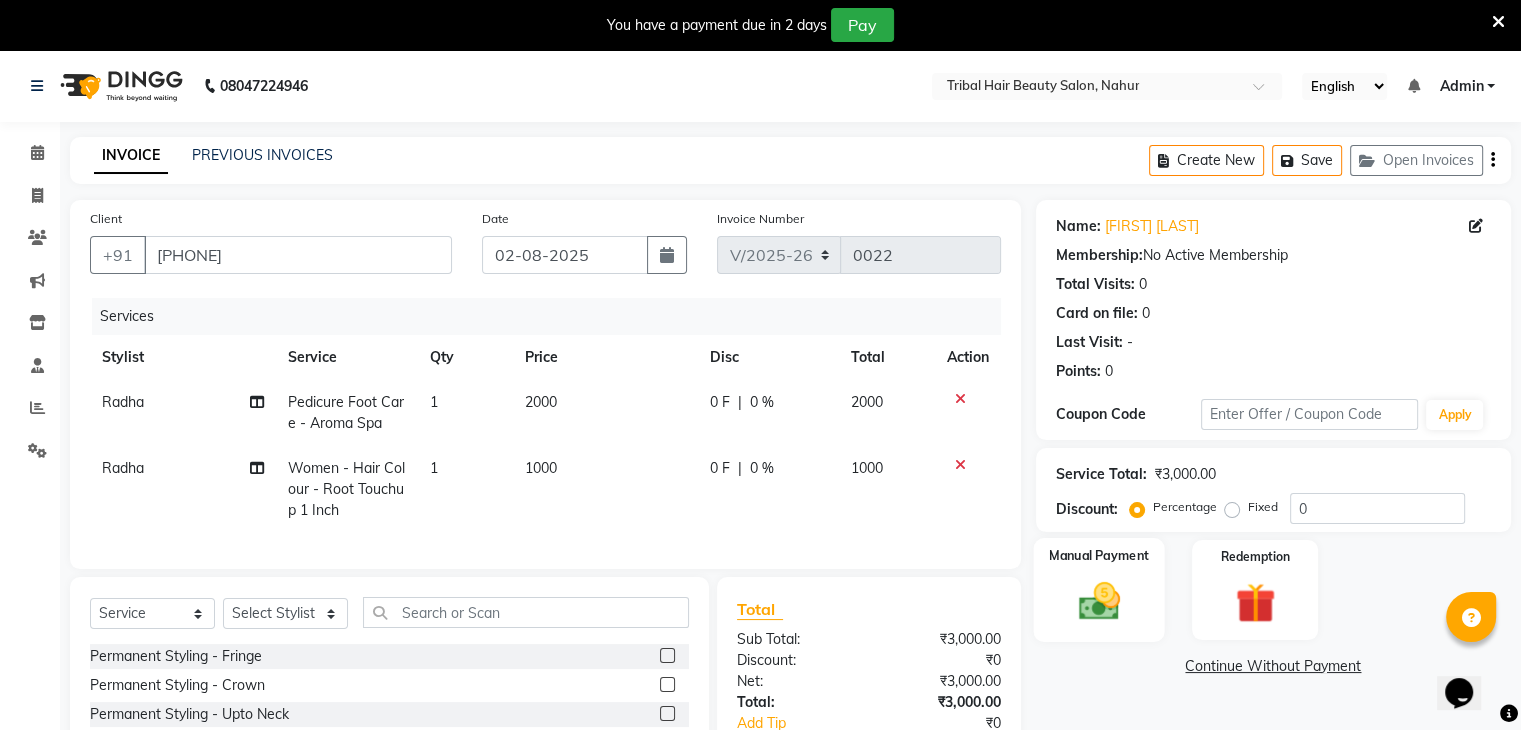 click 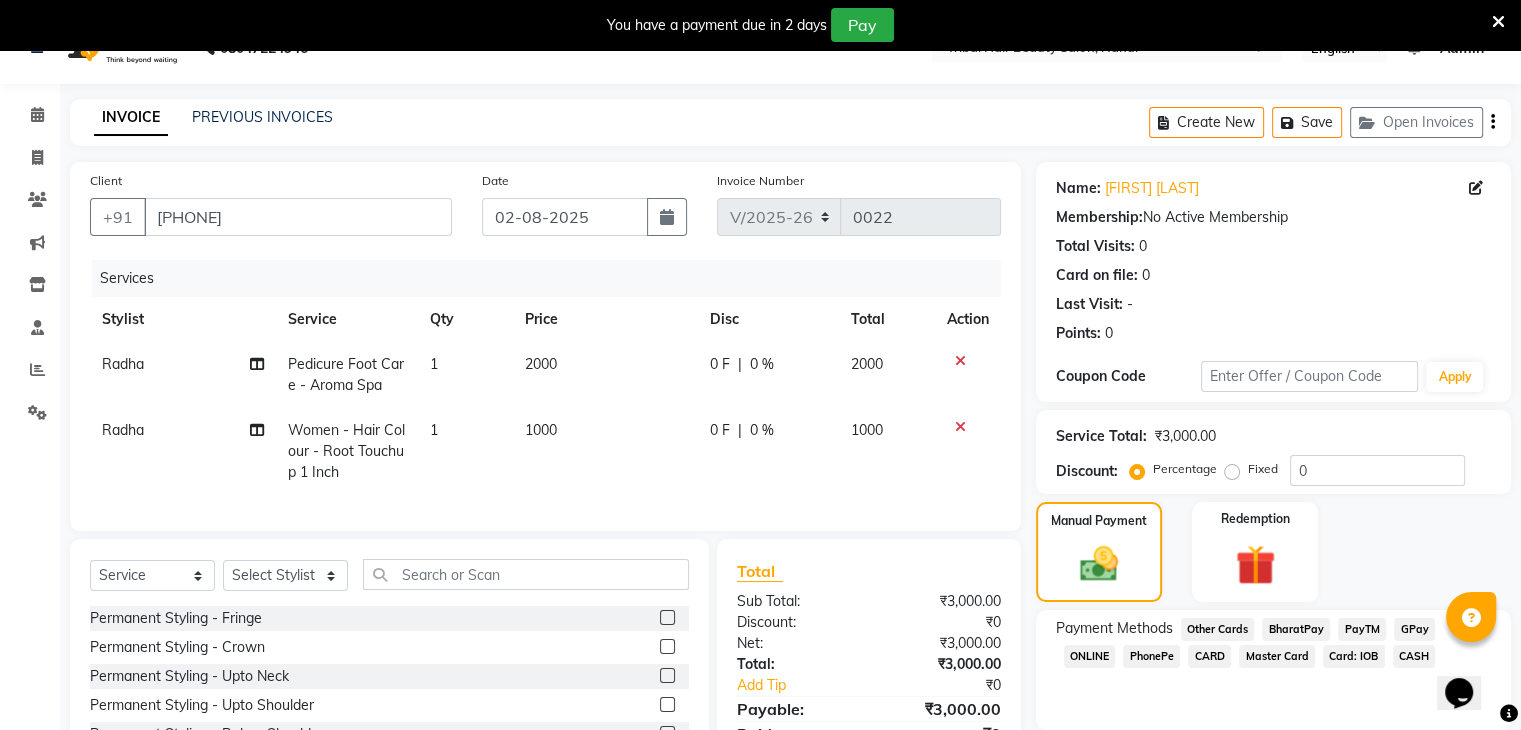 scroll, scrollTop: 188, scrollLeft: 0, axis: vertical 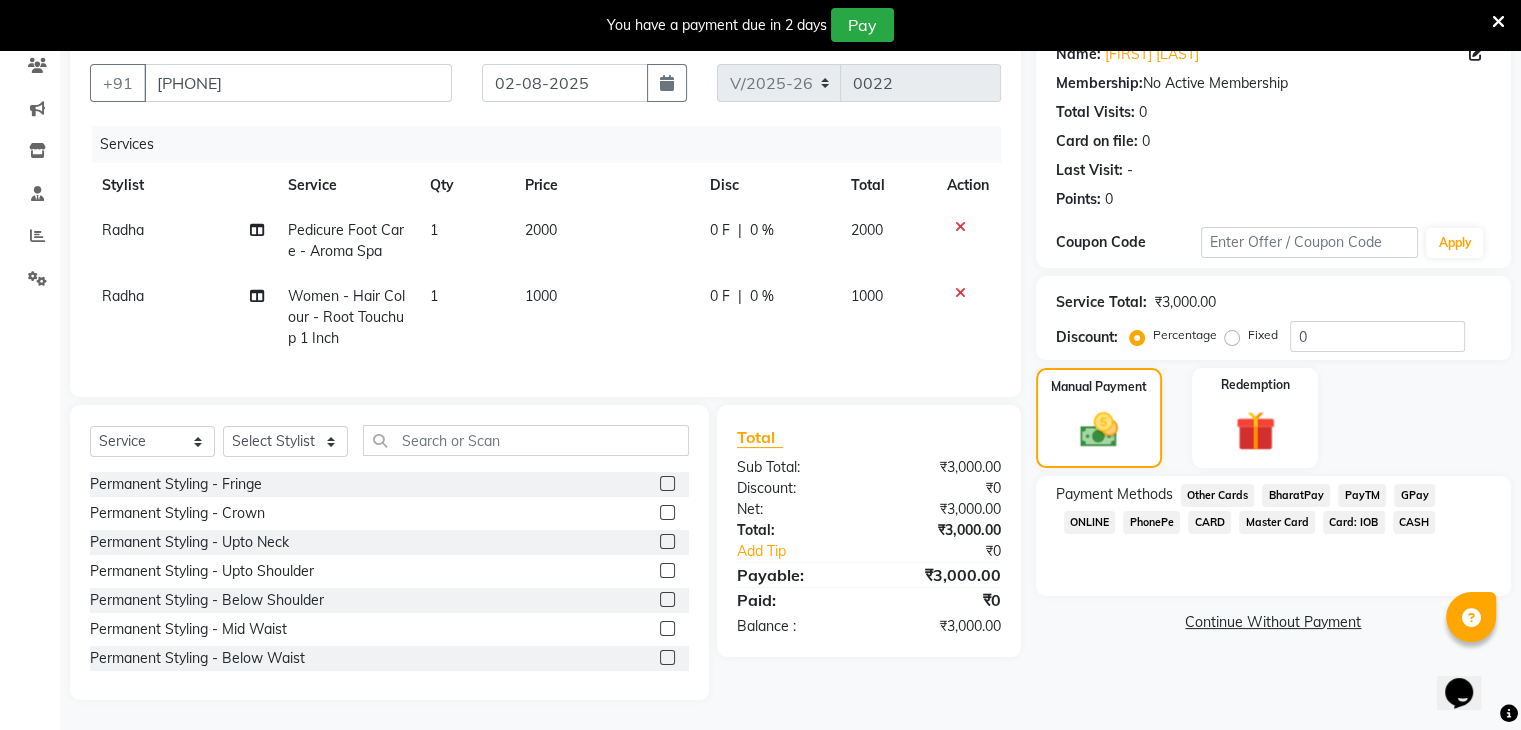 click on "GPay" 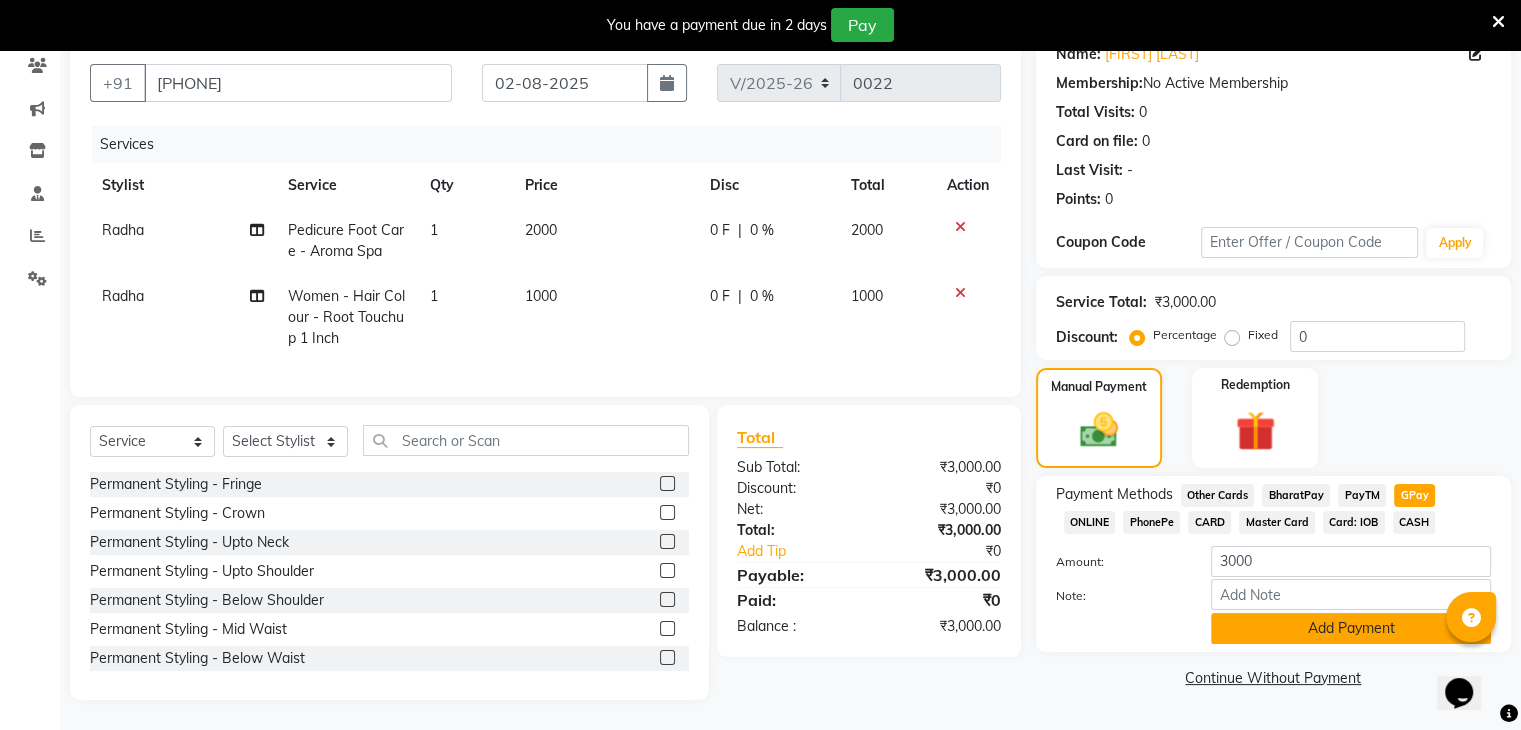 click on "Add Payment" 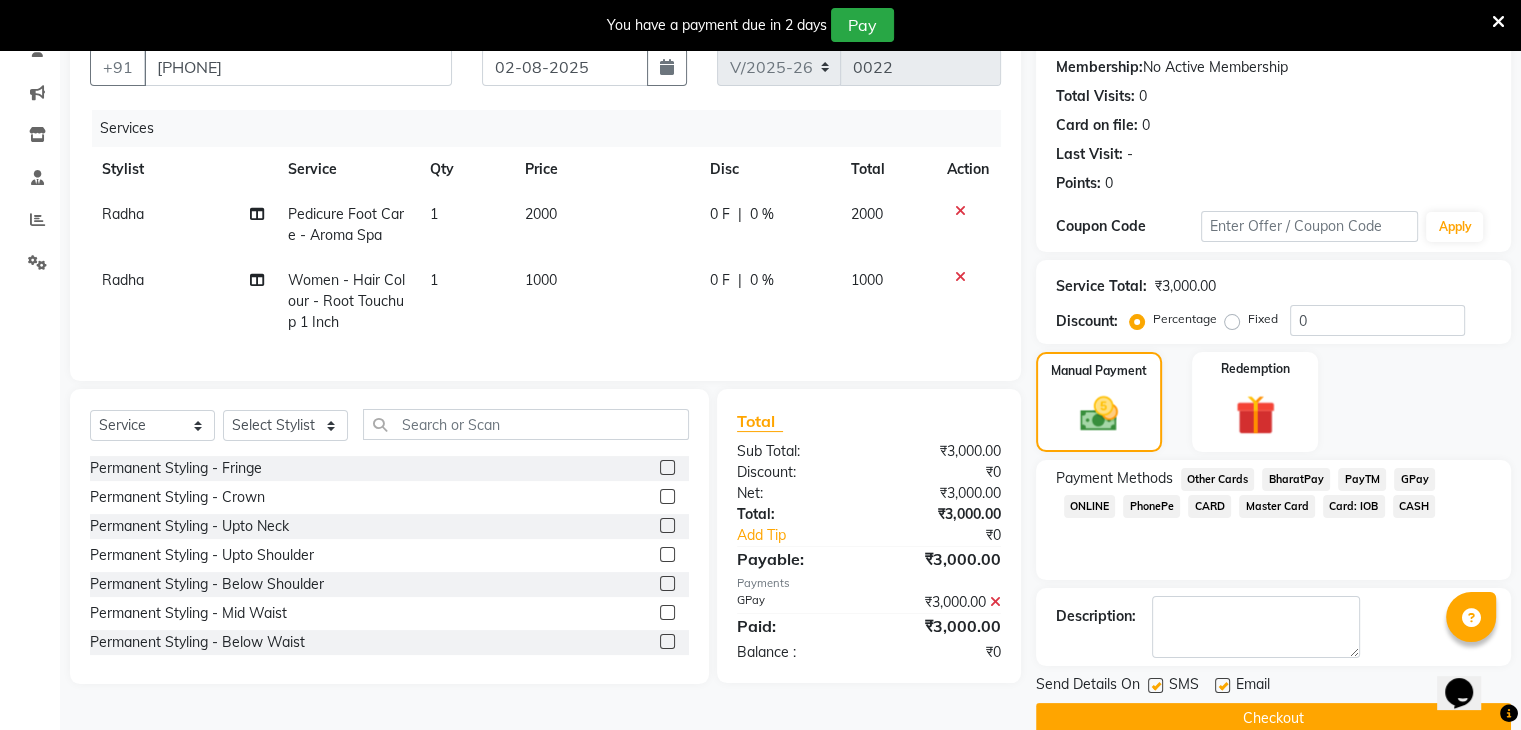scroll, scrollTop: 220, scrollLeft: 0, axis: vertical 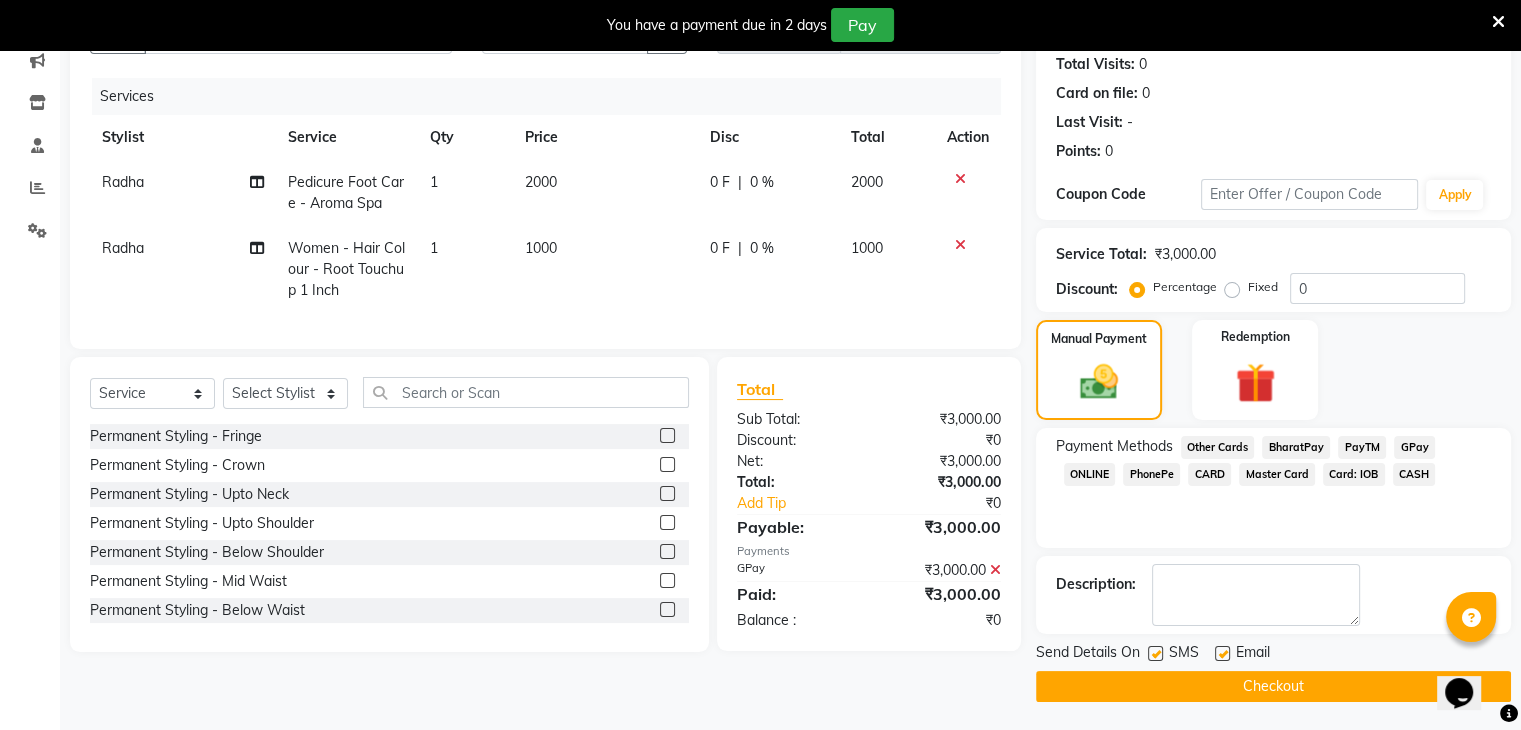 click on "Checkout" 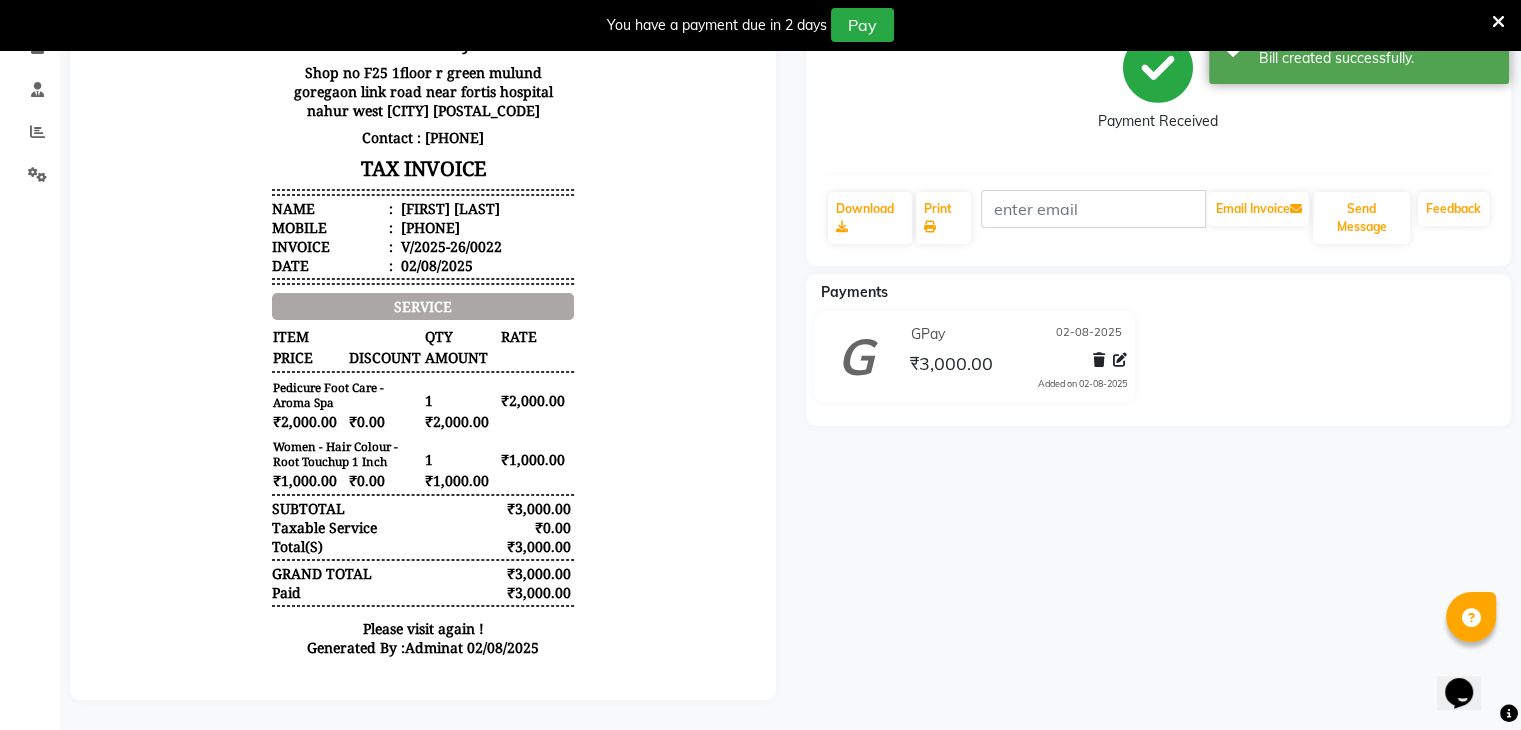 scroll, scrollTop: 0, scrollLeft: 0, axis: both 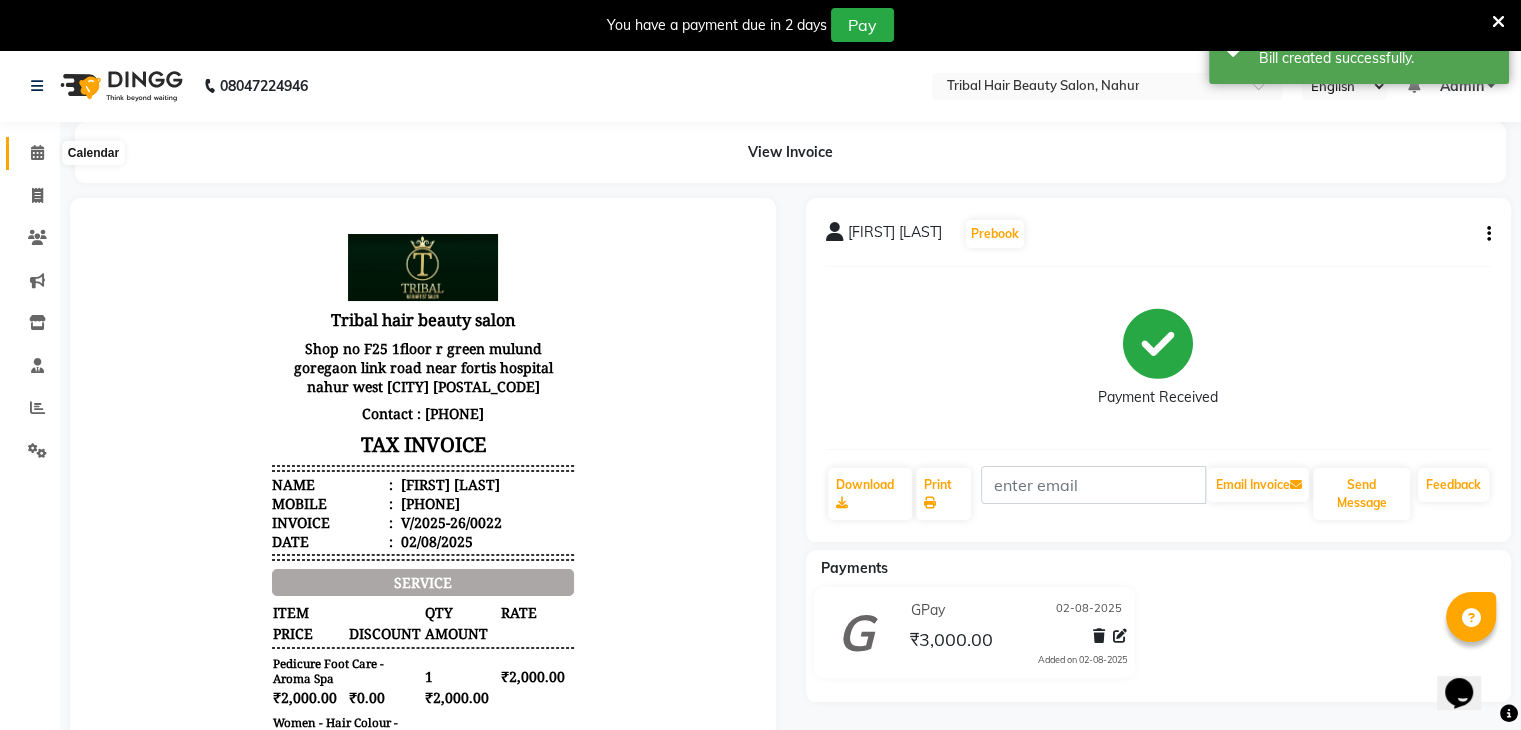 click 